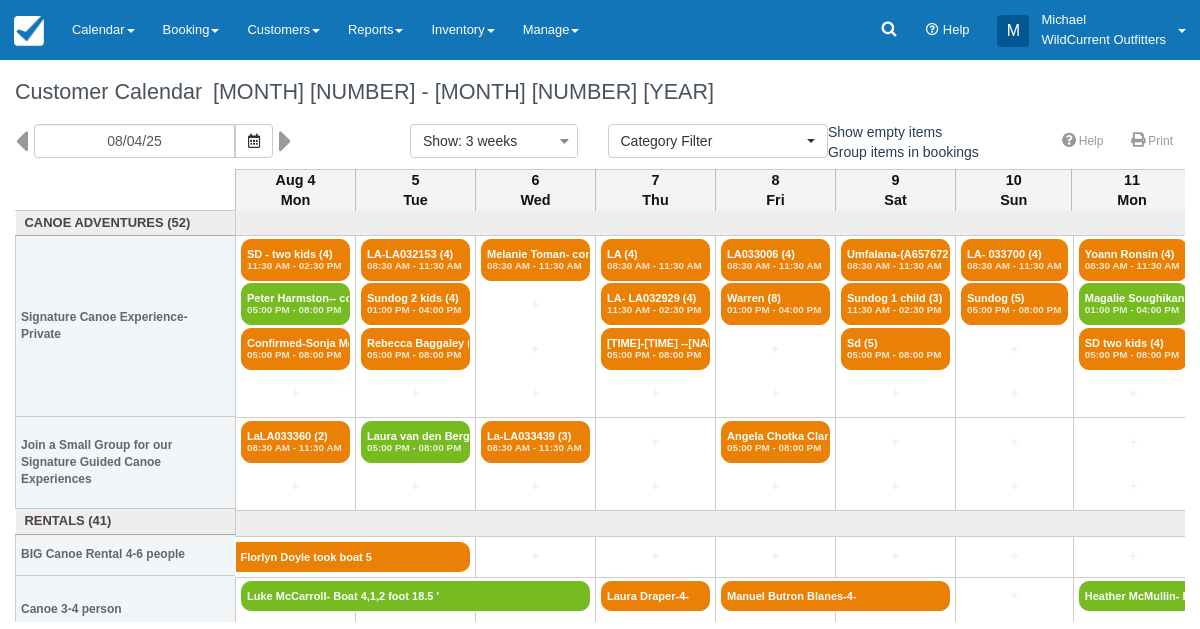 select 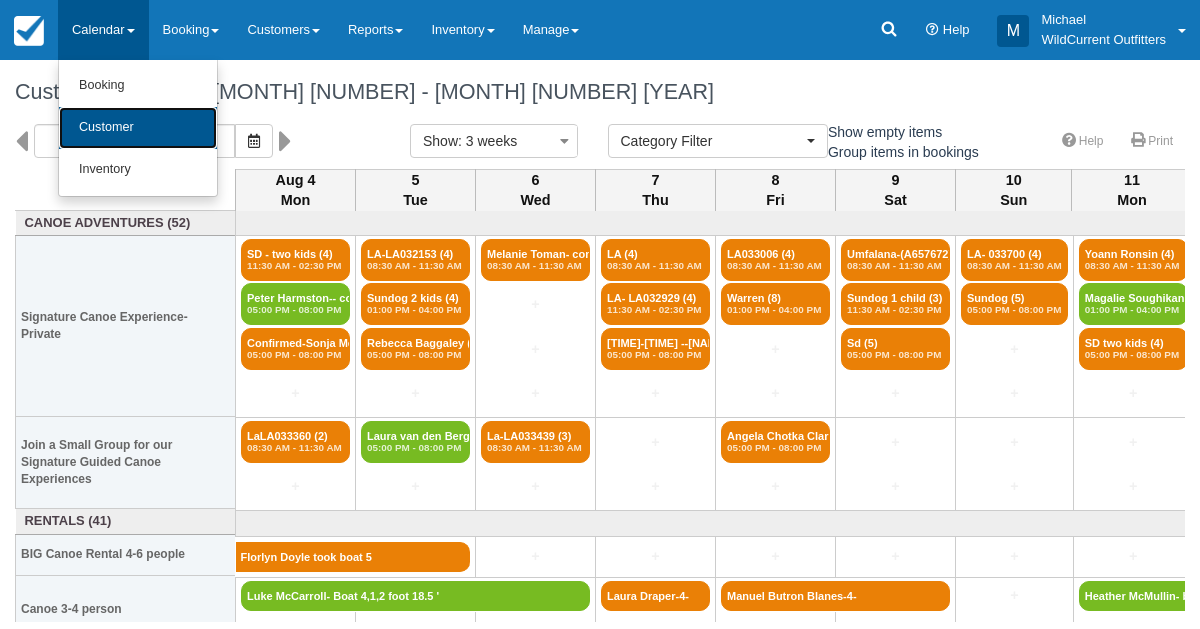 click on "Customer" at bounding box center [138, 128] 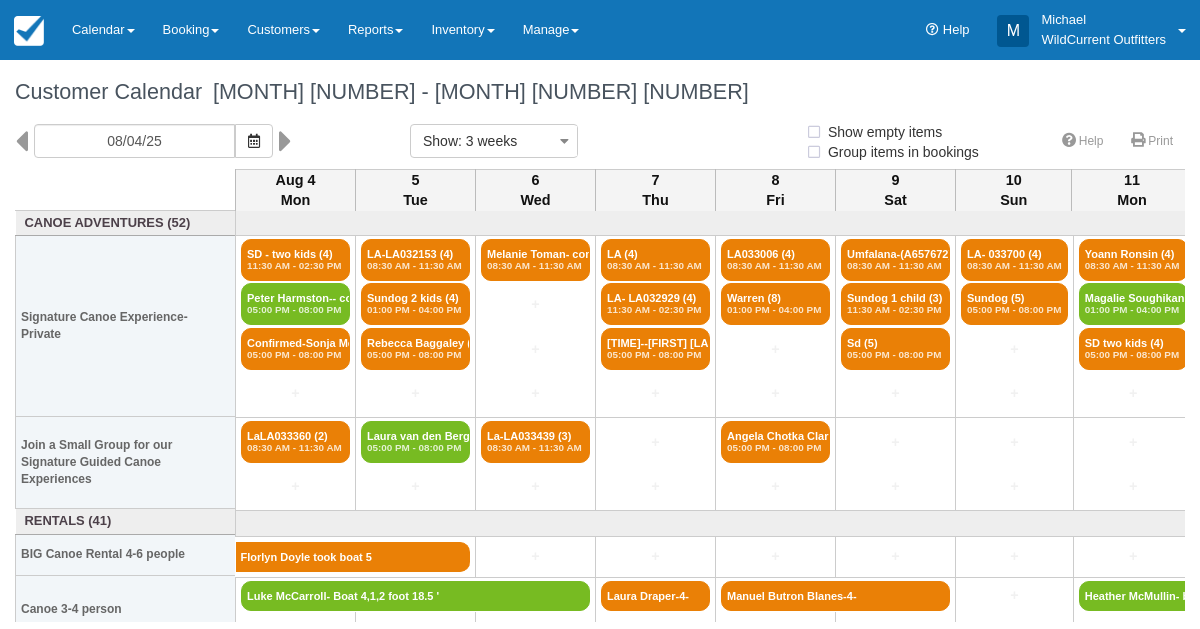select 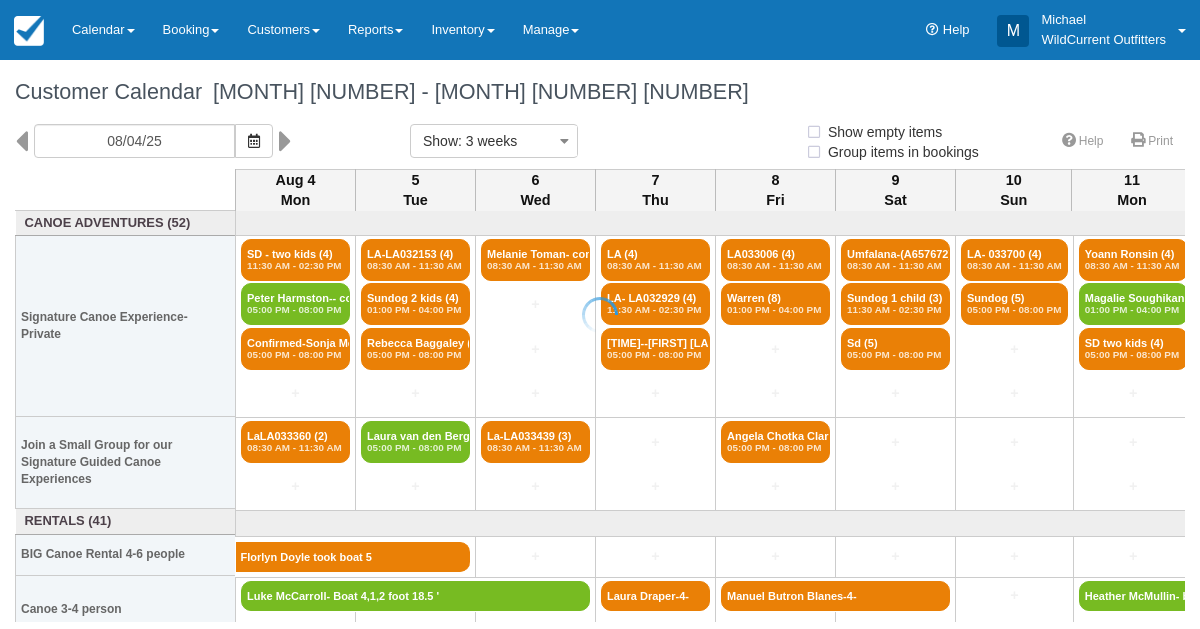 select 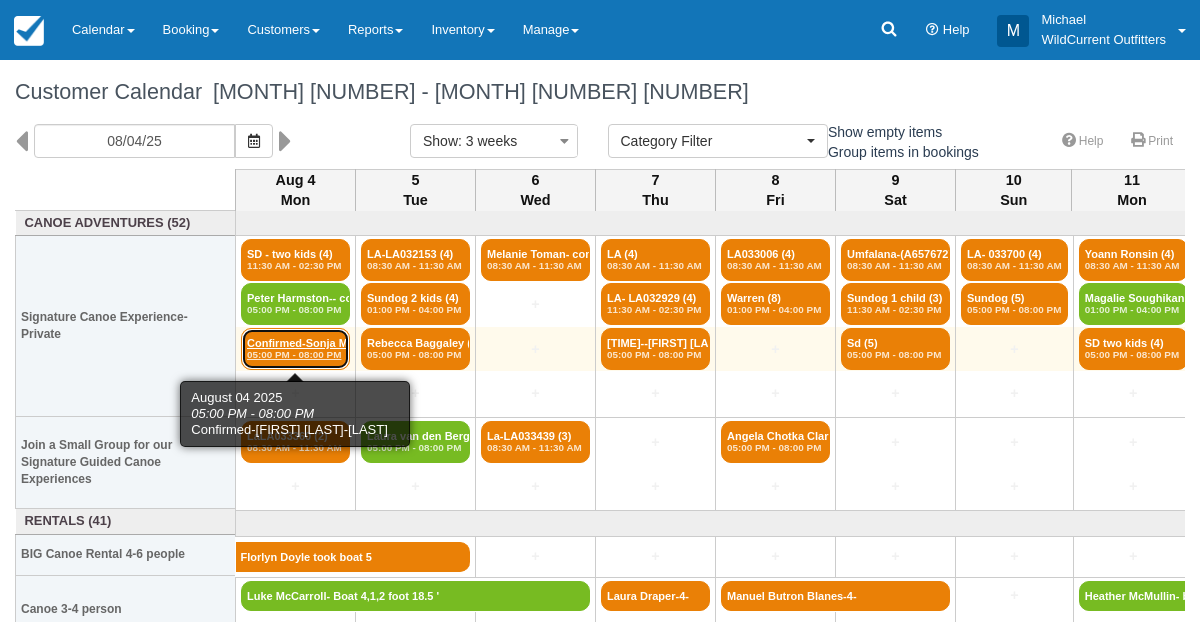 click on "05:00 PM - 08:00 PM" at bounding box center (295, 355) 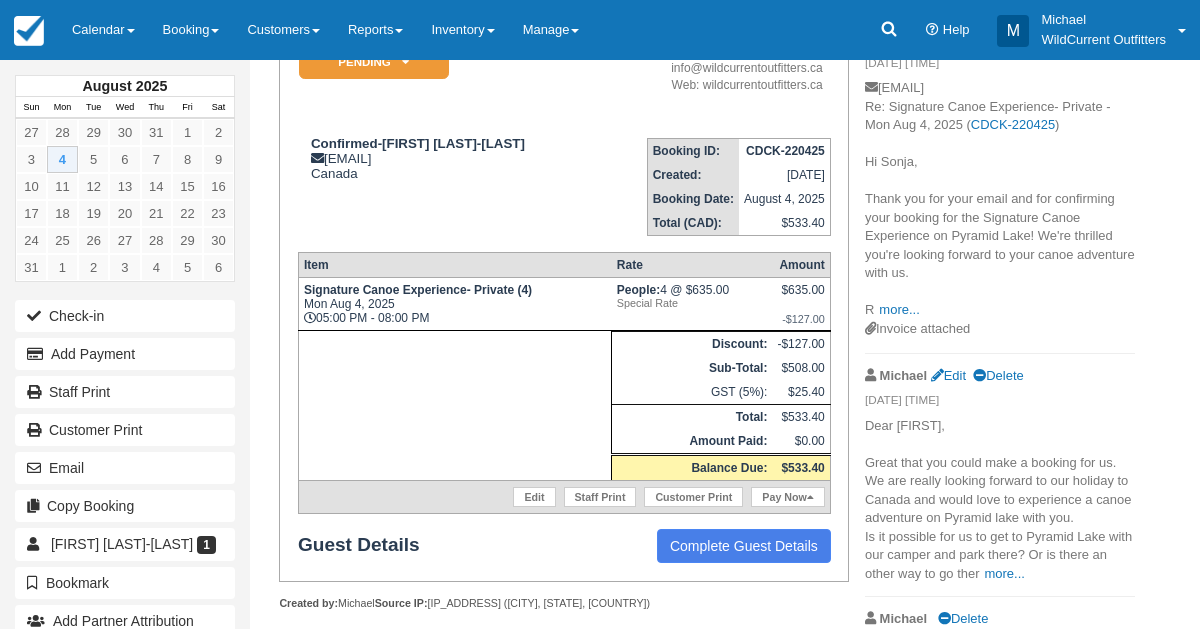 scroll, scrollTop: 253, scrollLeft: 0, axis: vertical 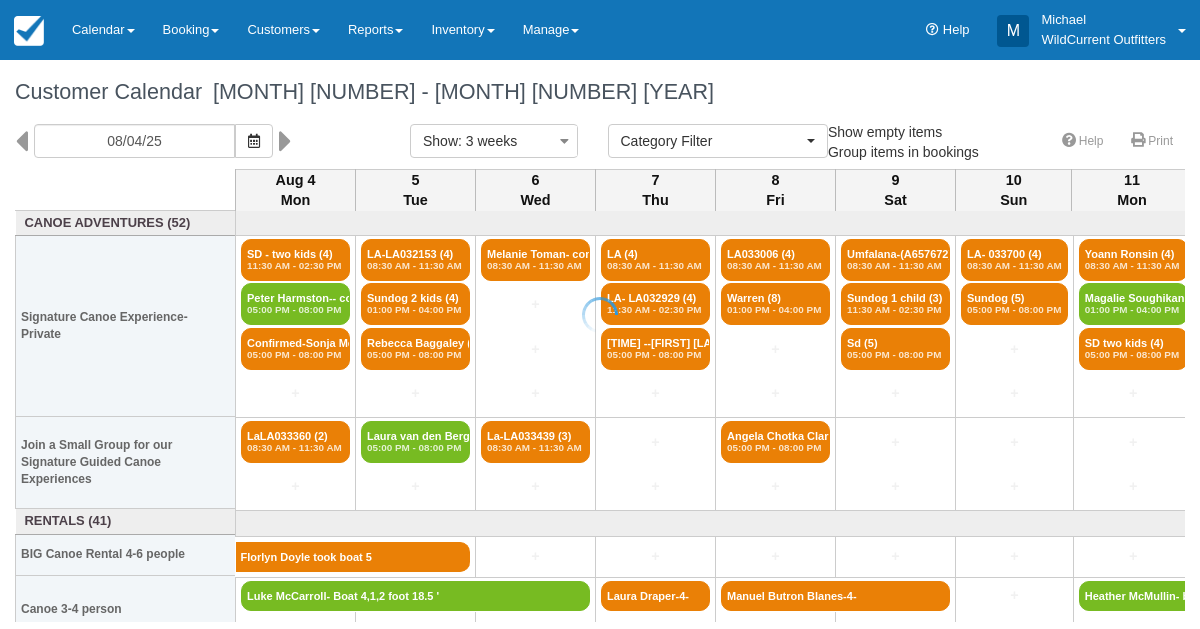 select 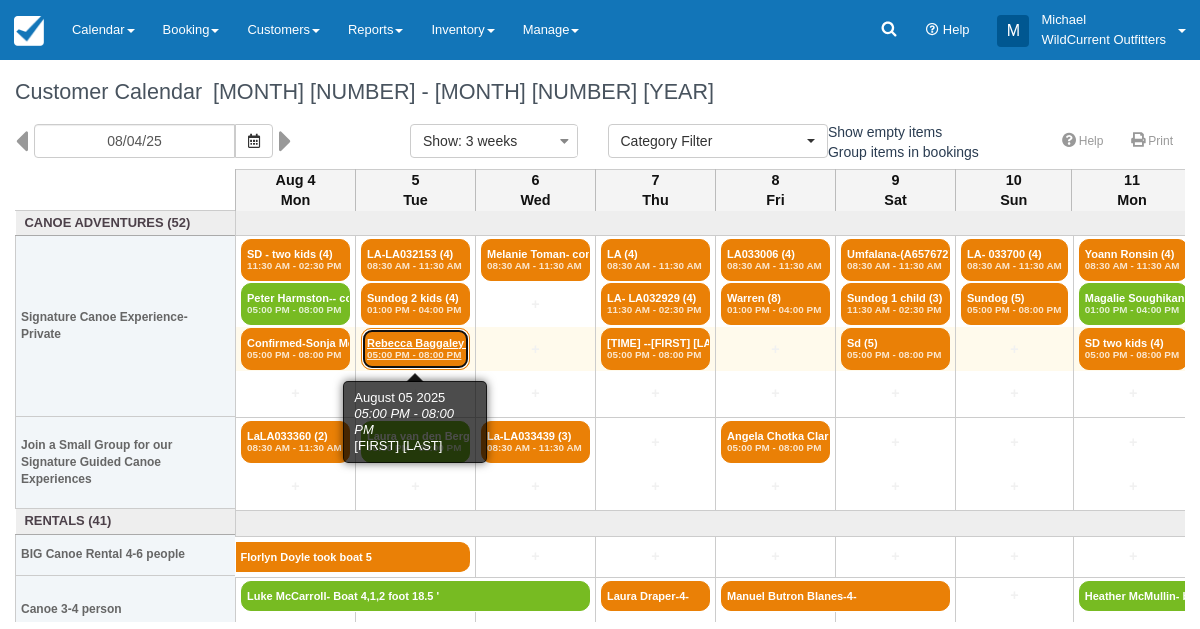click on "Rebecca Baggaley (7)  05:00 PM - 08:00 PM" at bounding box center (415, 349) 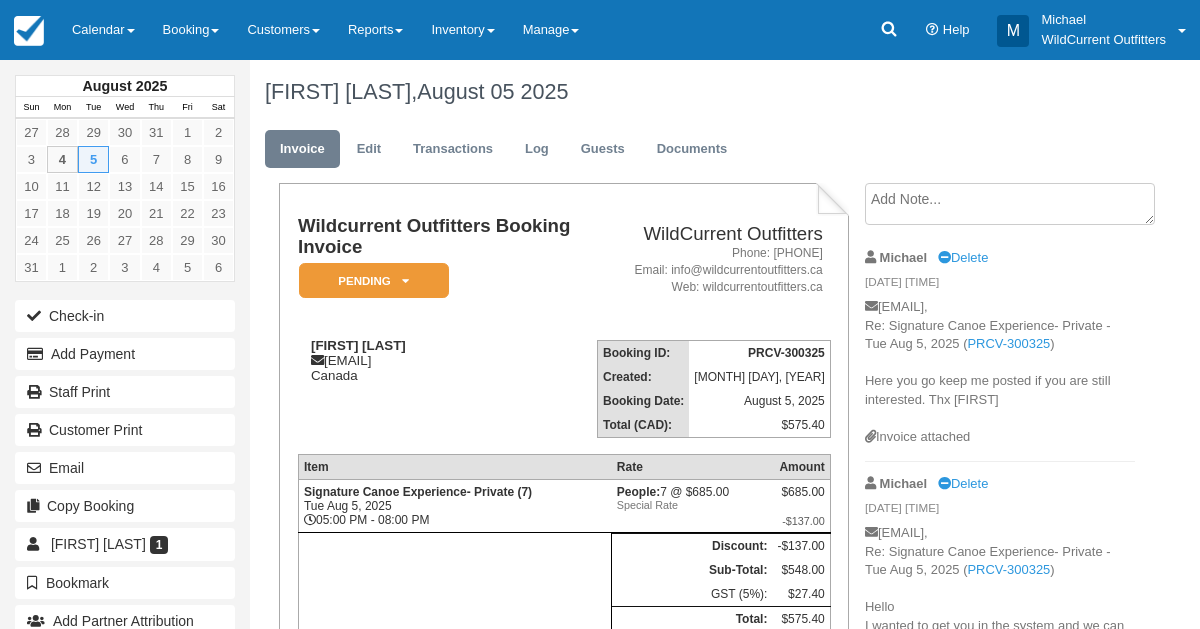 scroll, scrollTop: 0, scrollLeft: 0, axis: both 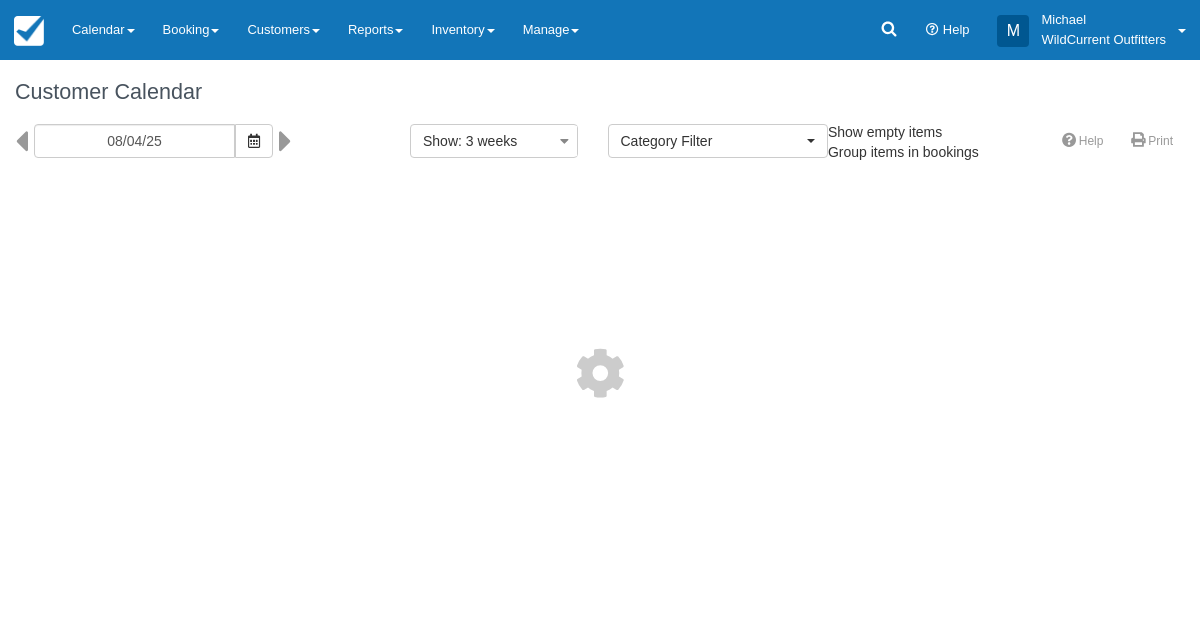 select 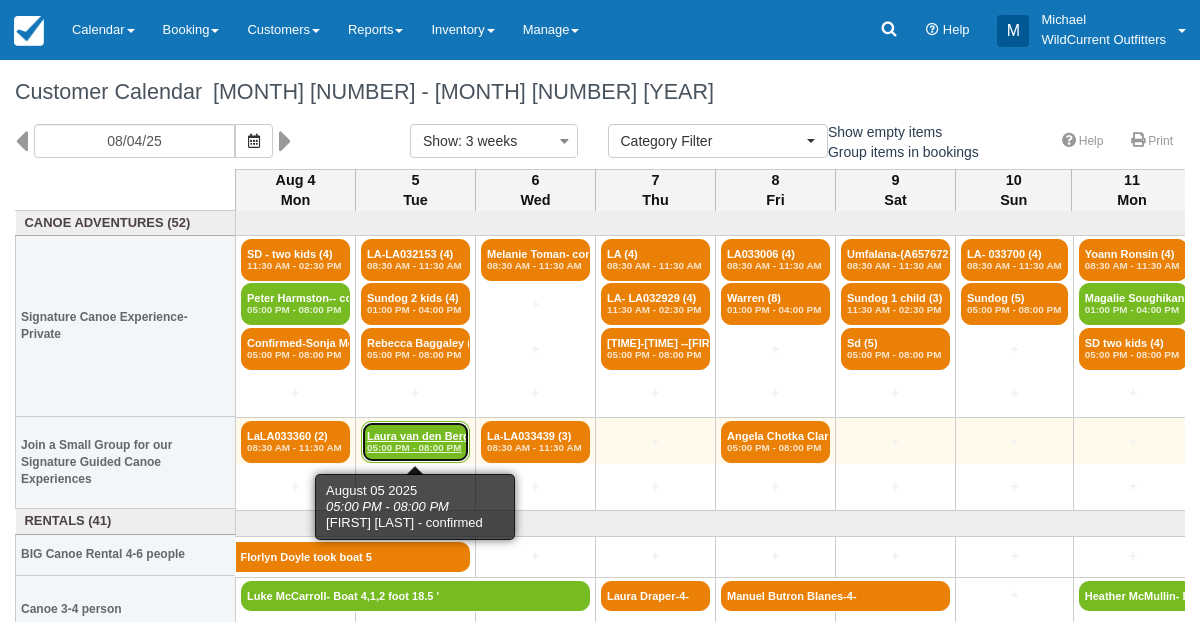 click on "Laura van den Berg-  (2)  05:00 PM - 08:00 PM" at bounding box center (415, 442) 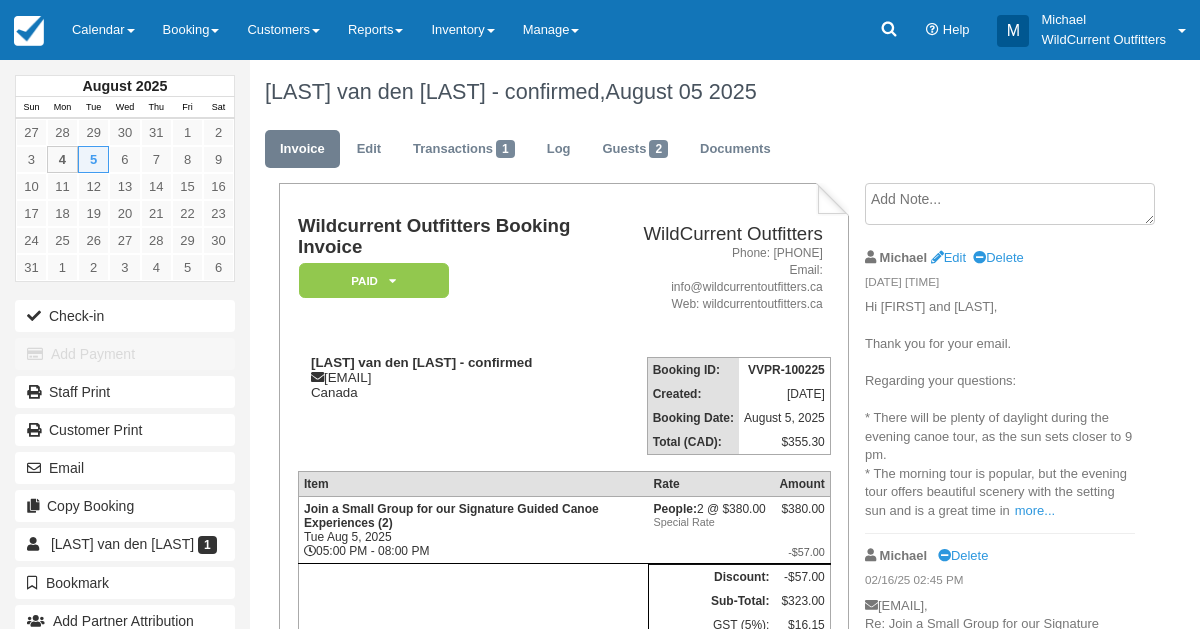 scroll, scrollTop: 0, scrollLeft: 0, axis: both 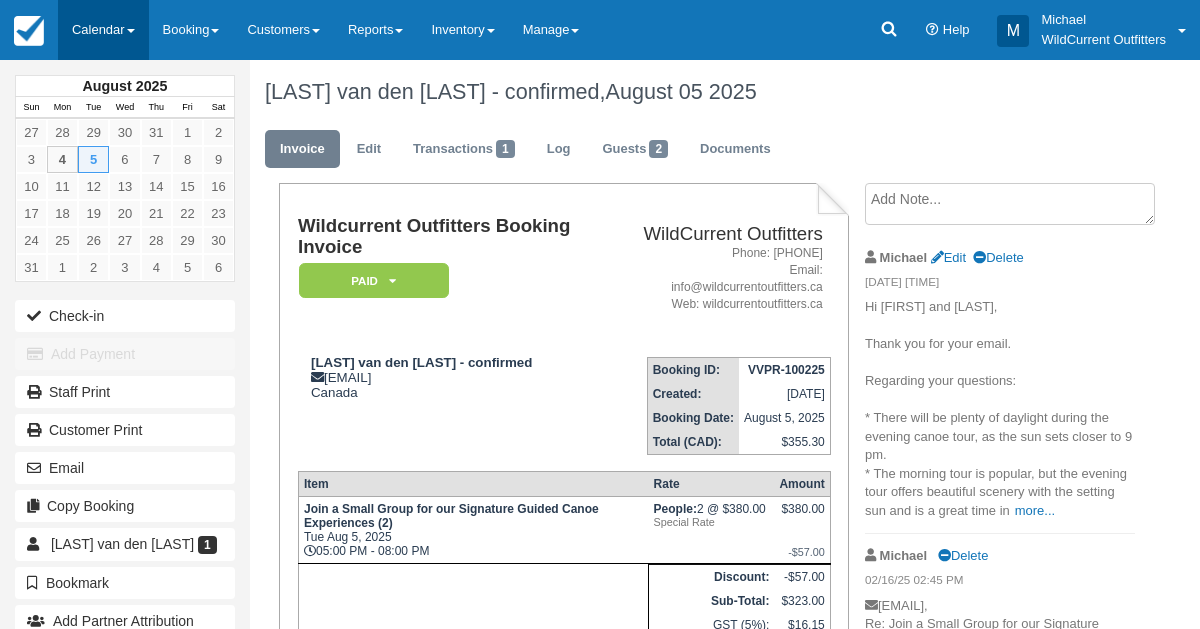 click on "Calendar" at bounding box center [103, 30] 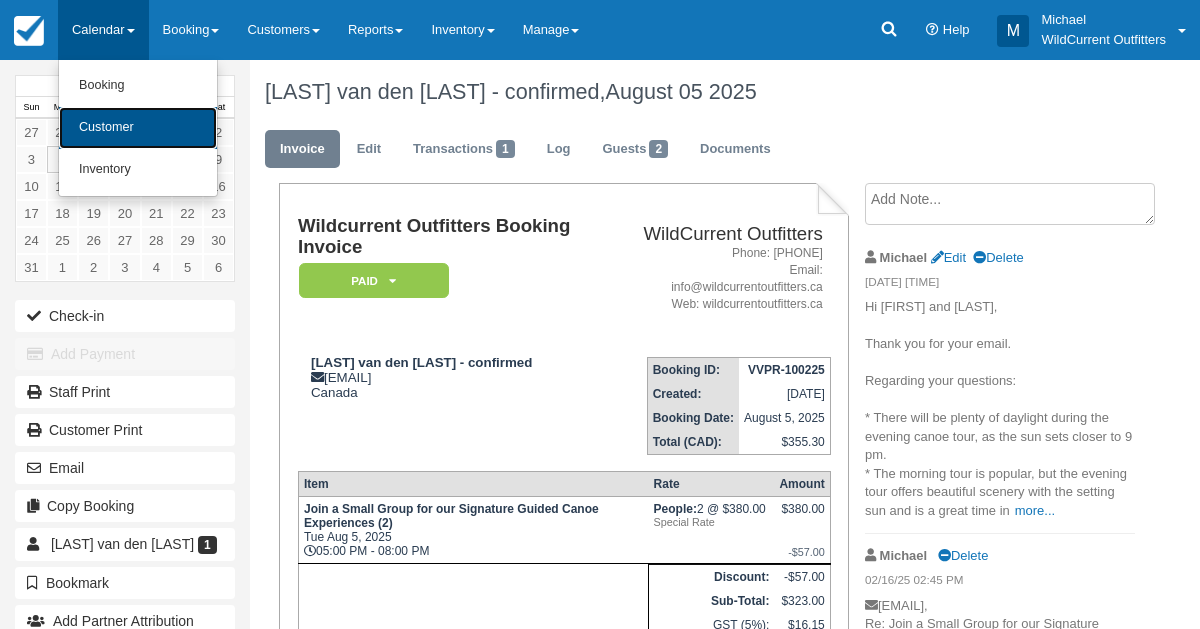 click on "Customer" at bounding box center [138, 128] 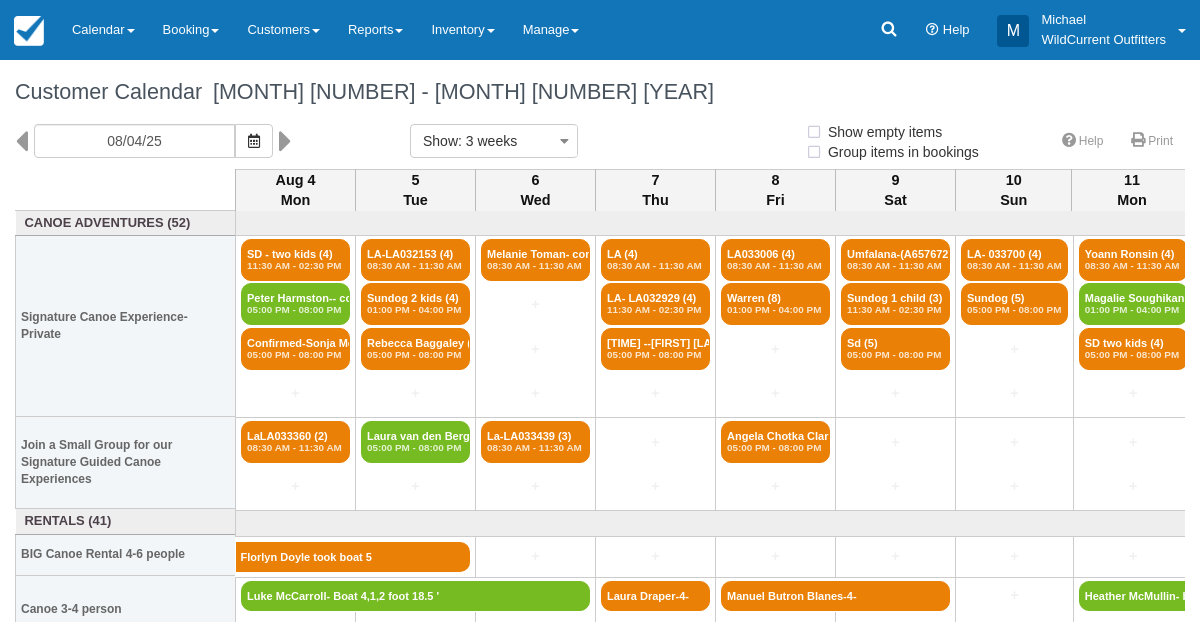 select 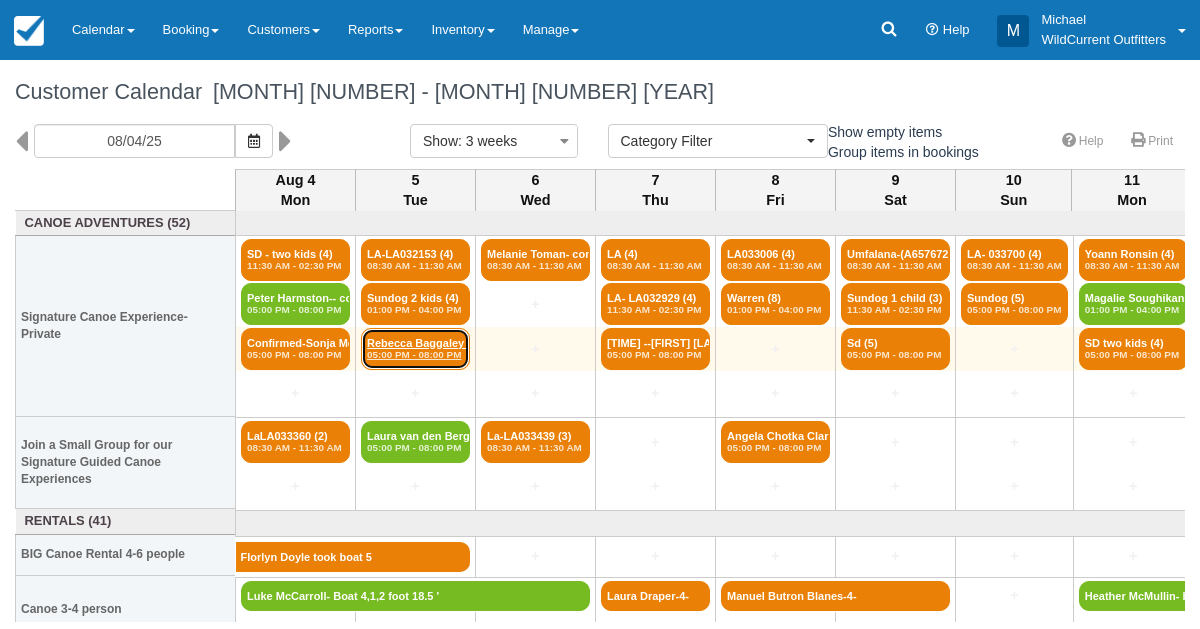 click on "Rebecca Baggaley (7)  05:00 PM - 08:00 PM" at bounding box center (415, 349) 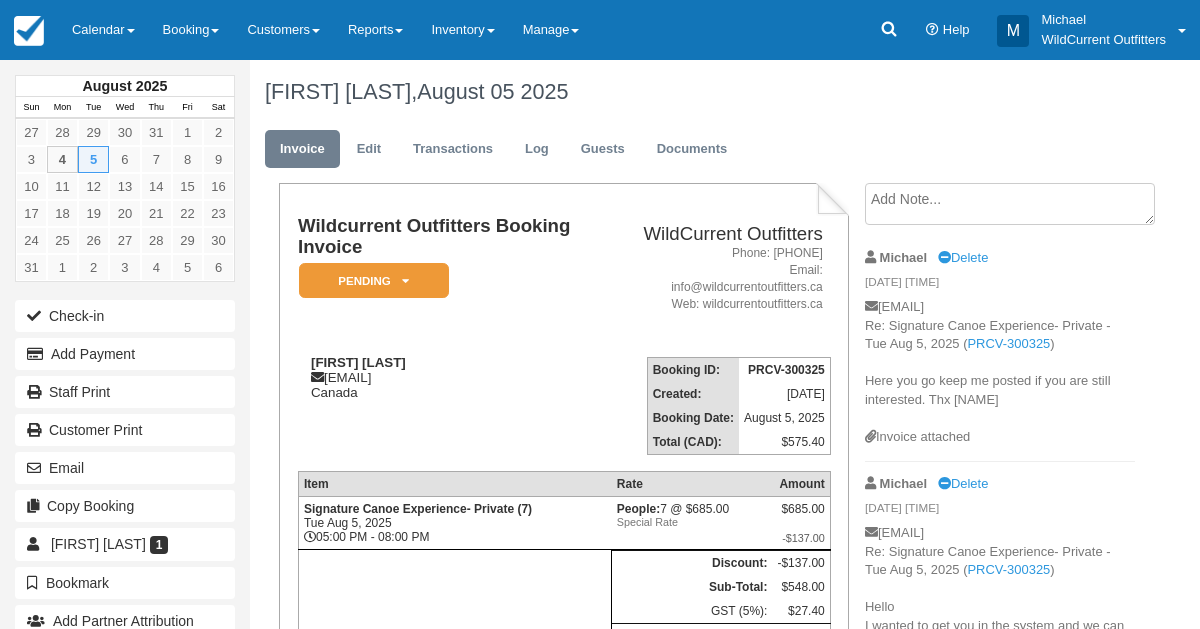 scroll, scrollTop: 0, scrollLeft: 0, axis: both 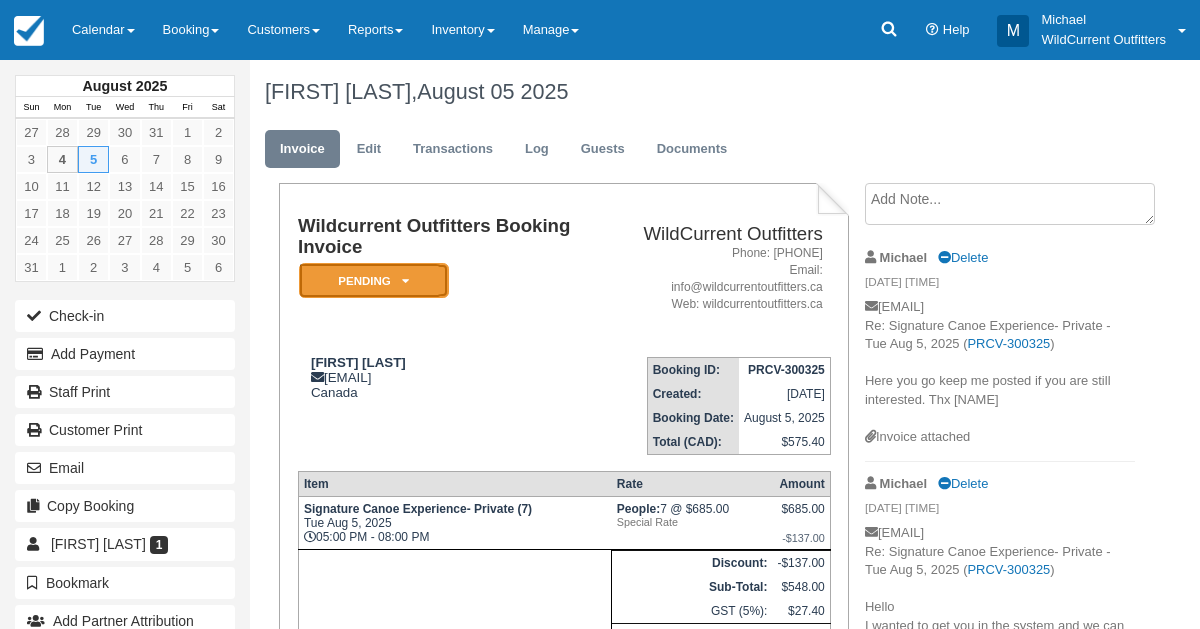 click on "Pending" at bounding box center [374, 280] 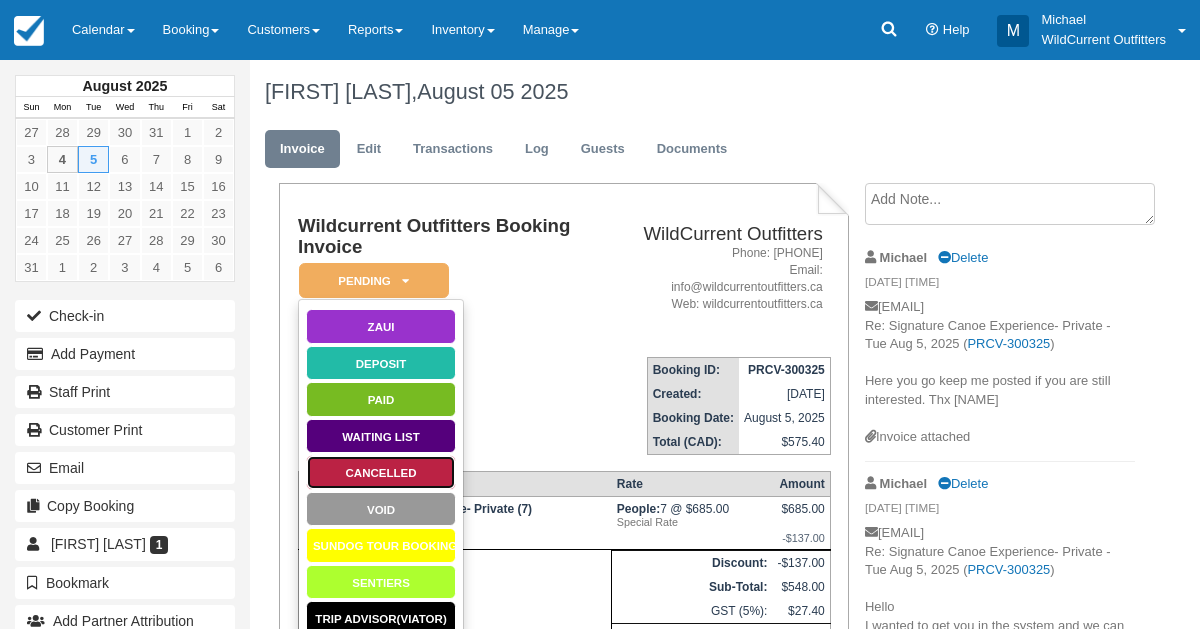 click on "Cancelled" at bounding box center (381, 472) 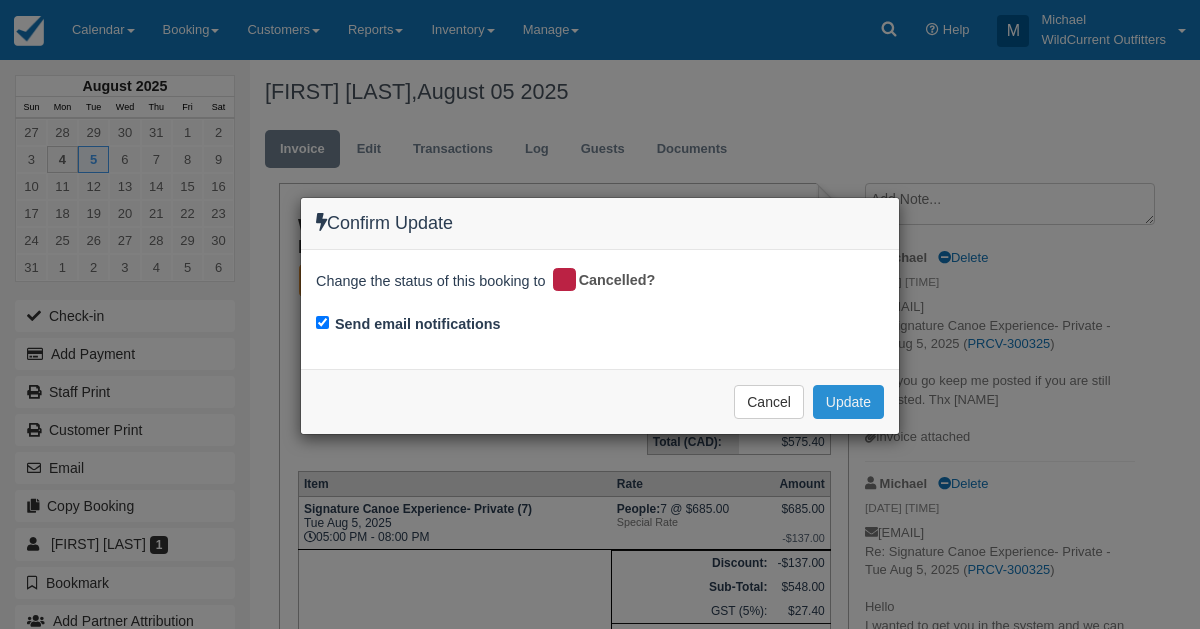 click on "Update" at bounding box center [848, 402] 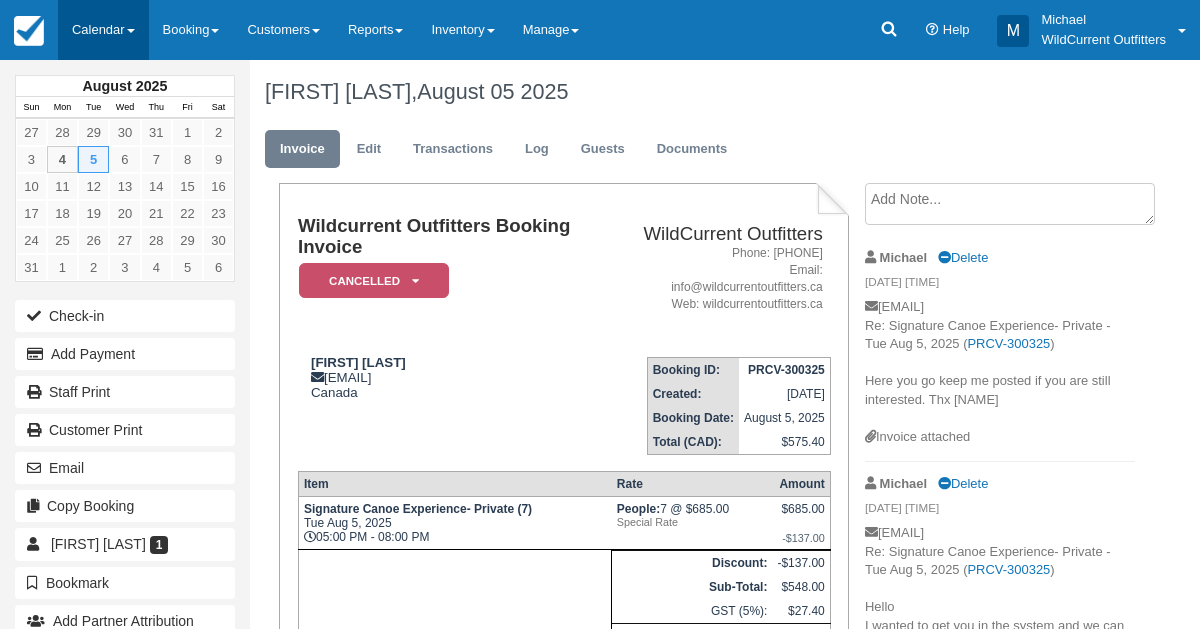 click on "Calendar" at bounding box center [103, 30] 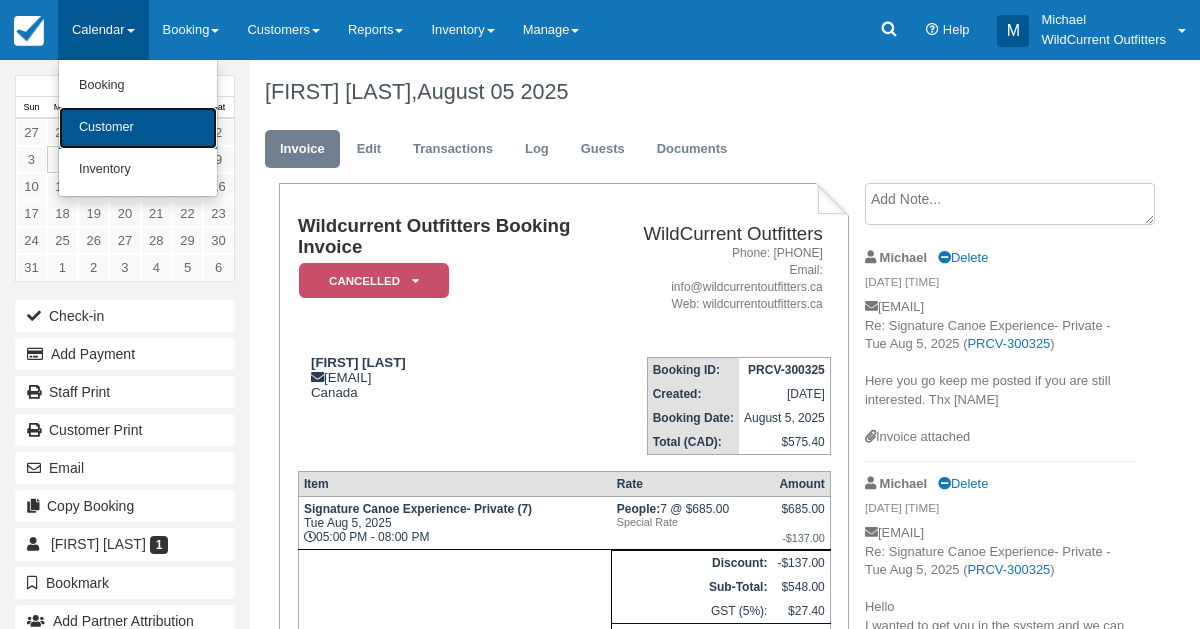 click on "Customer" at bounding box center (138, 128) 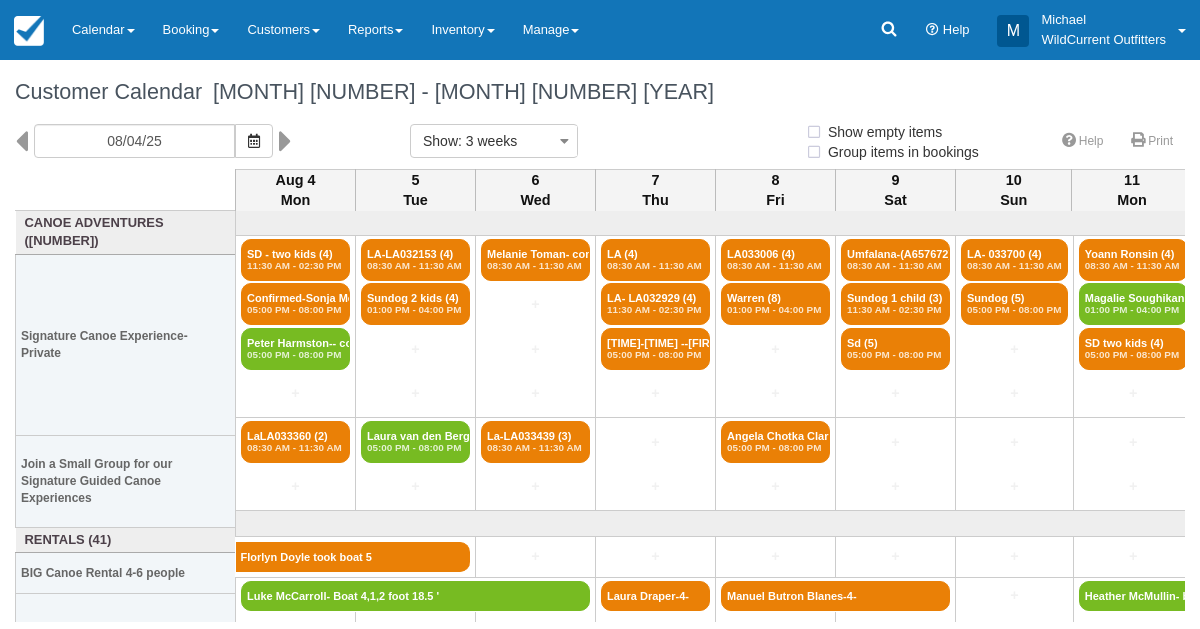 select 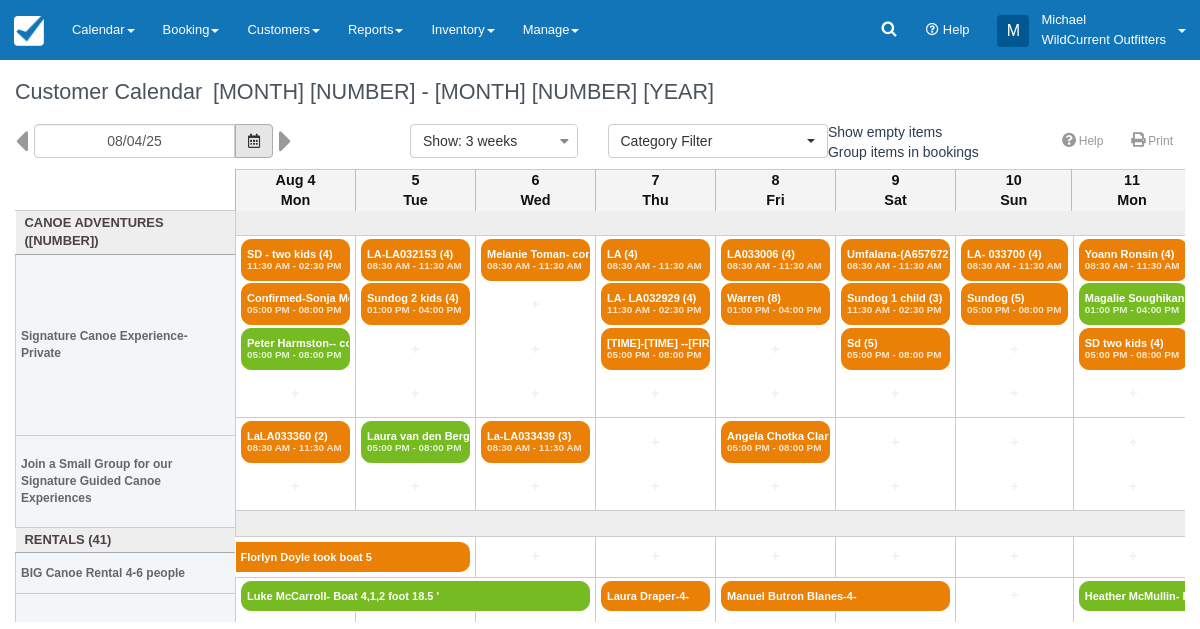 click at bounding box center (254, 141) 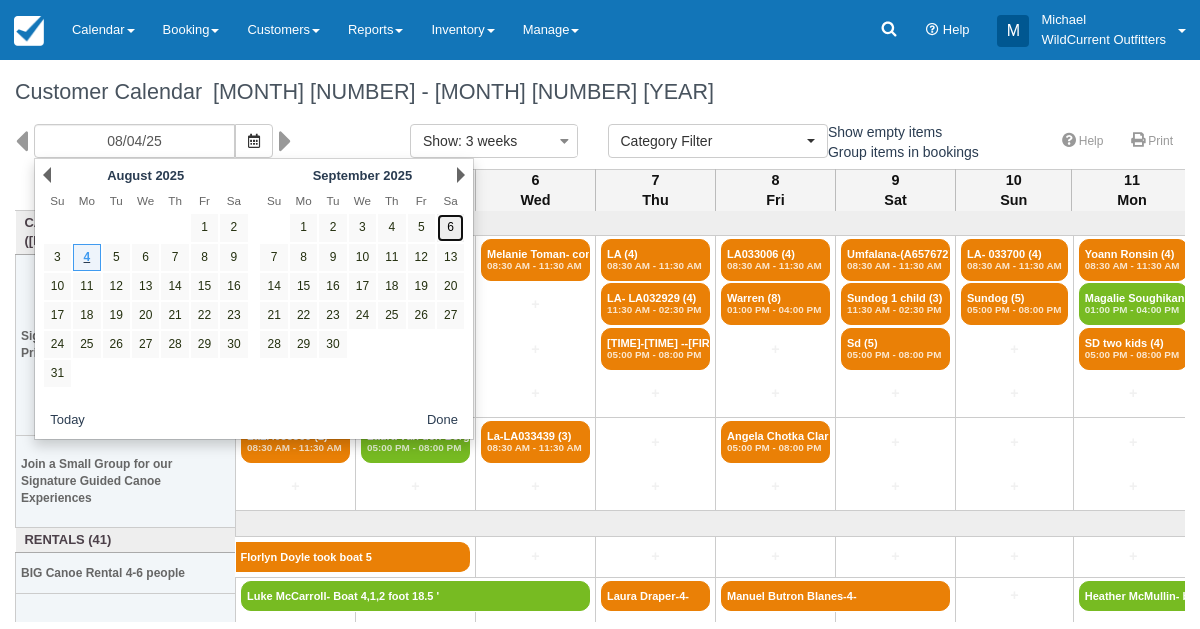 click on "6" at bounding box center (450, 227) 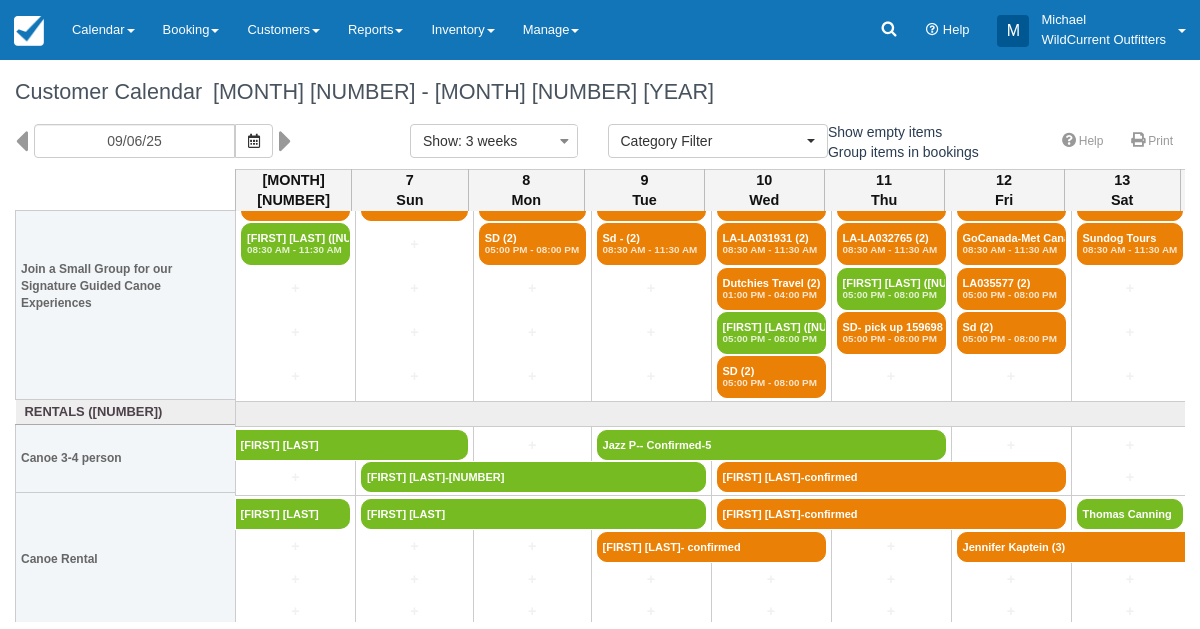 scroll, scrollTop: 204, scrollLeft: 0, axis: vertical 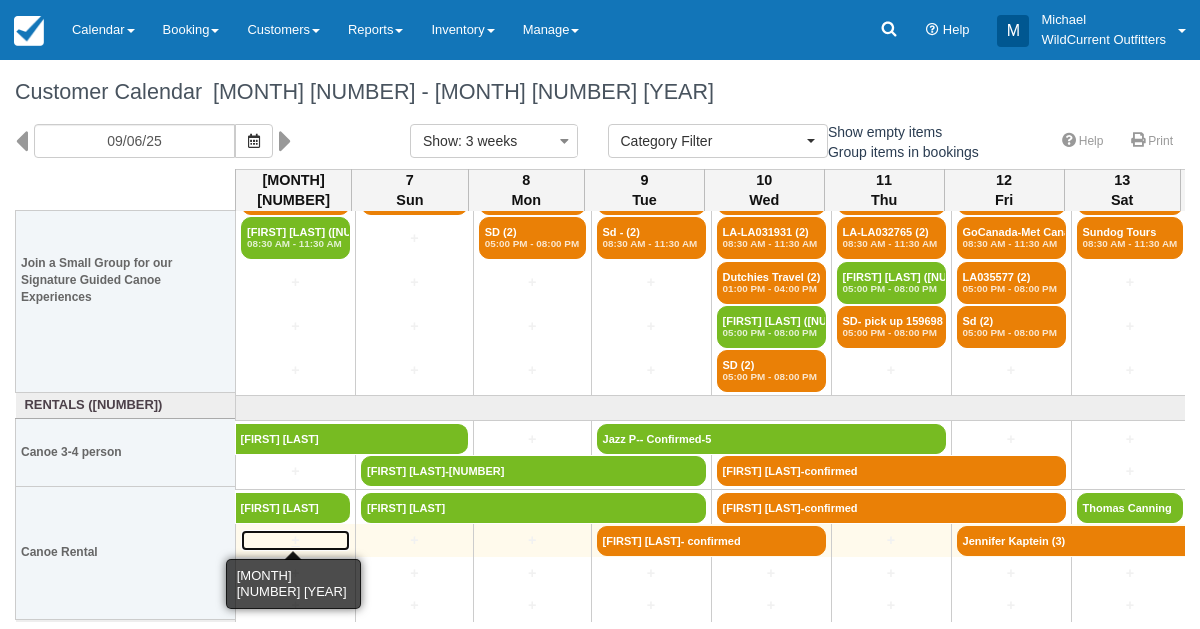 click on "+" at bounding box center (295, 540) 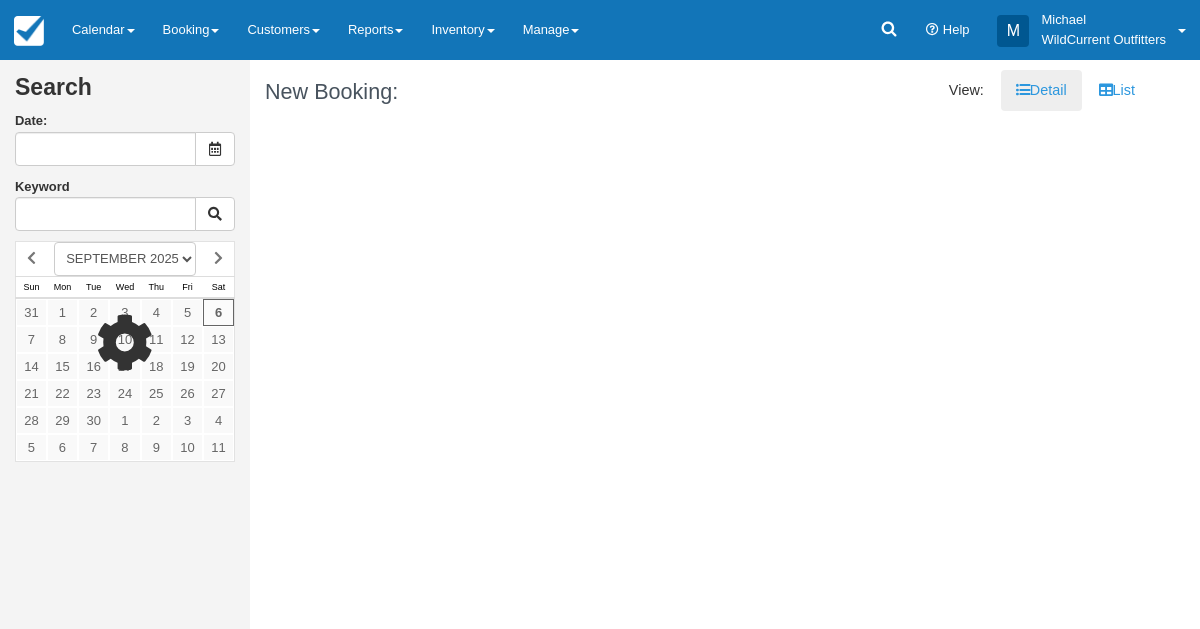 scroll, scrollTop: 0, scrollLeft: 0, axis: both 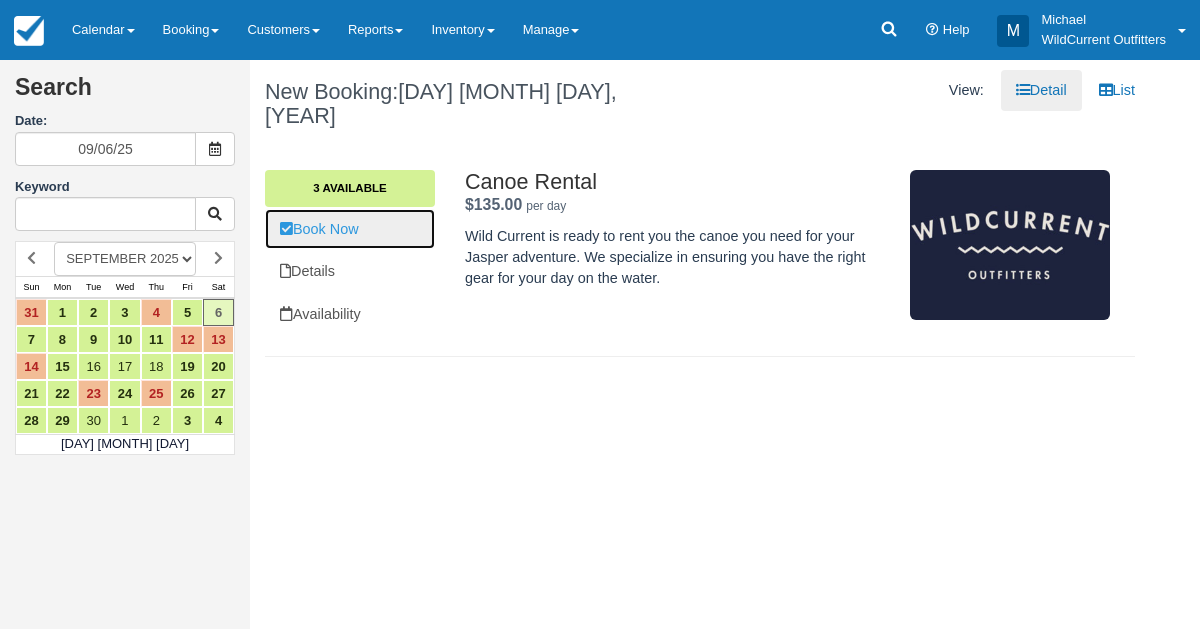 click on "Book Now" at bounding box center [350, 229] 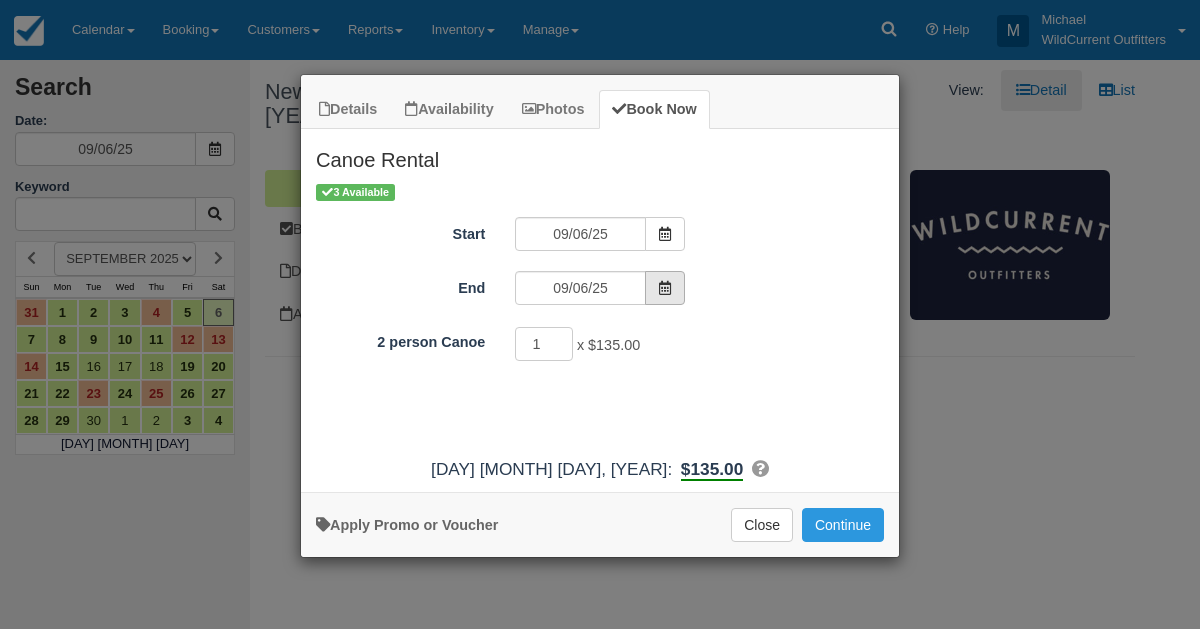 click at bounding box center (665, 288) 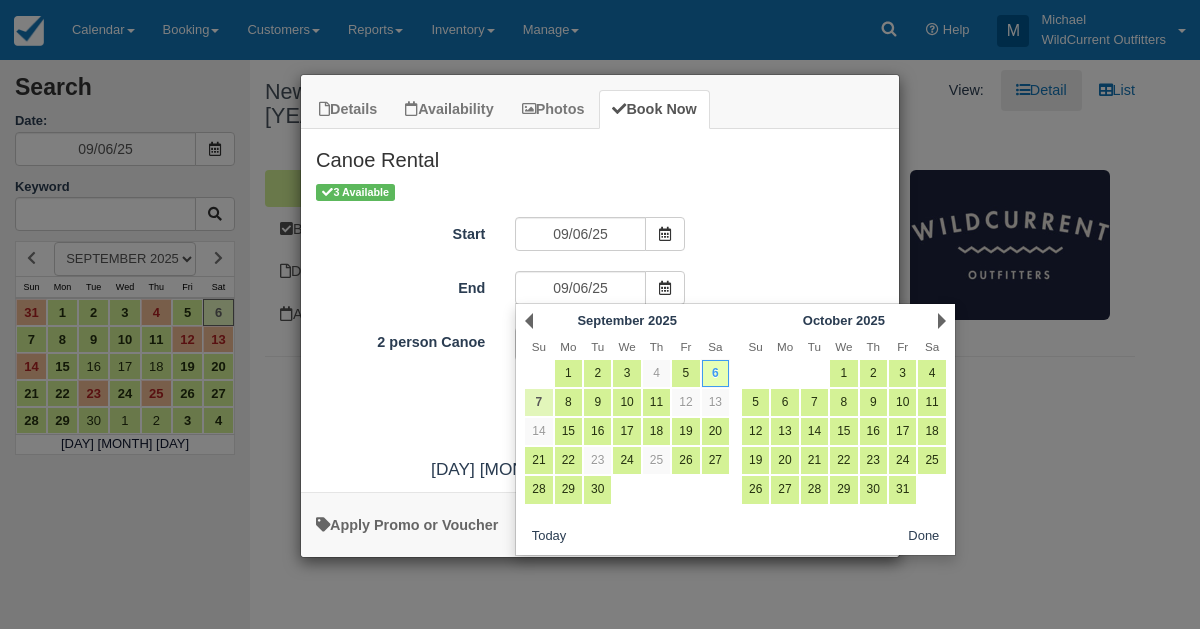 click on "7" at bounding box center [538, 402] 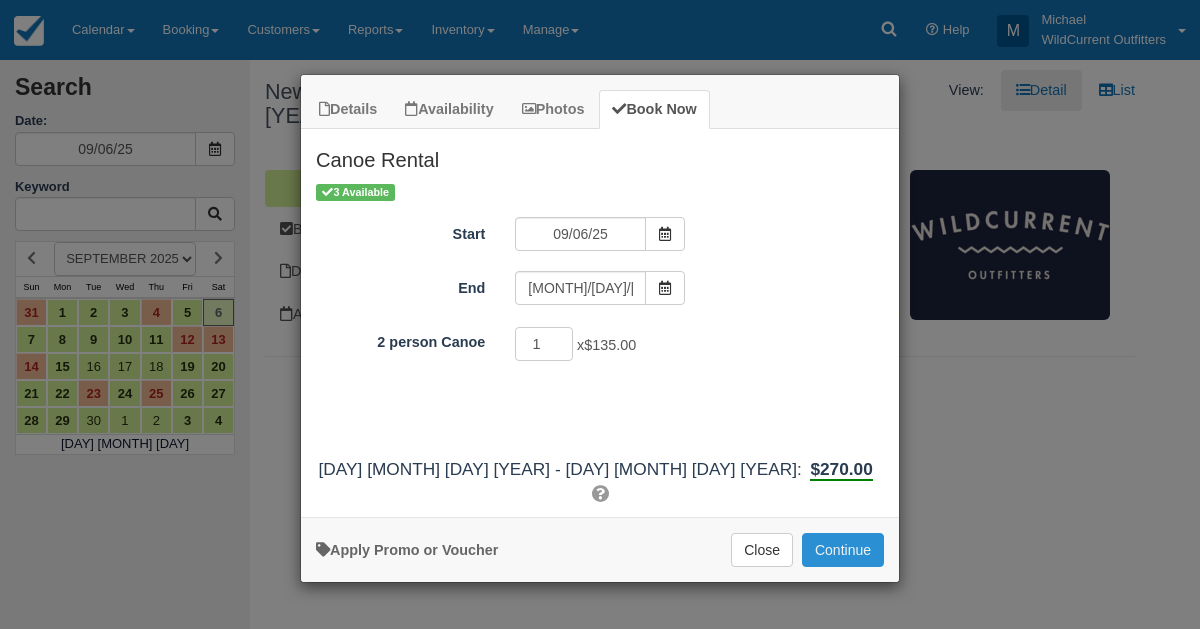 click on "Continue" at bounding box center [843, 550] 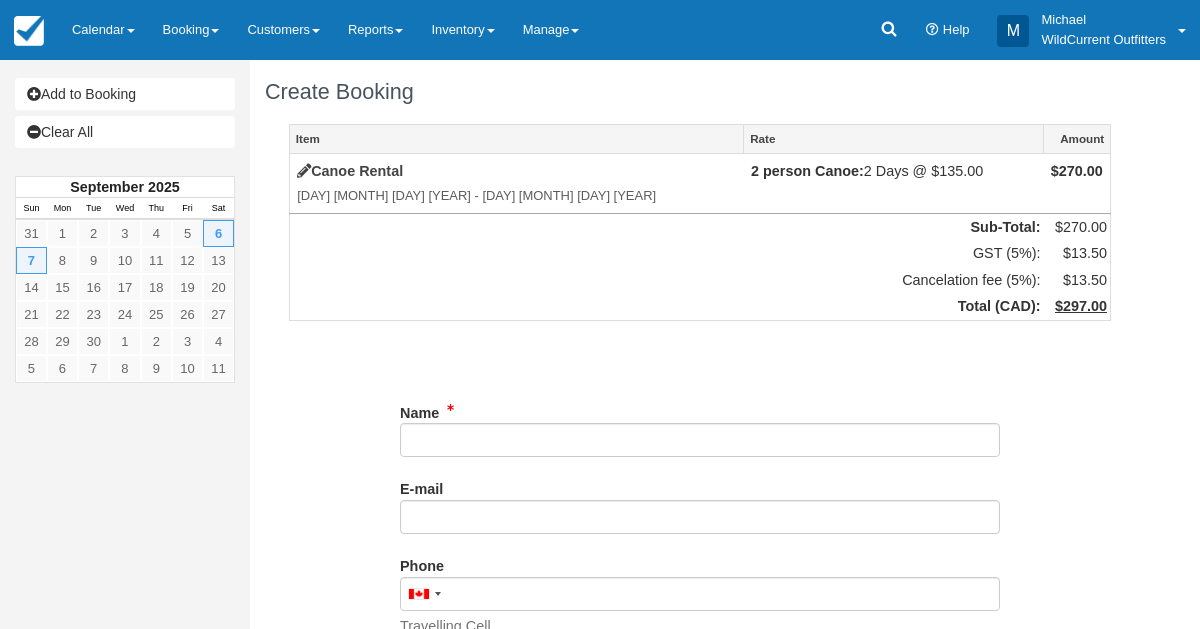 scroll, scrollTop: 0, scrollLeft: 0, axis: both 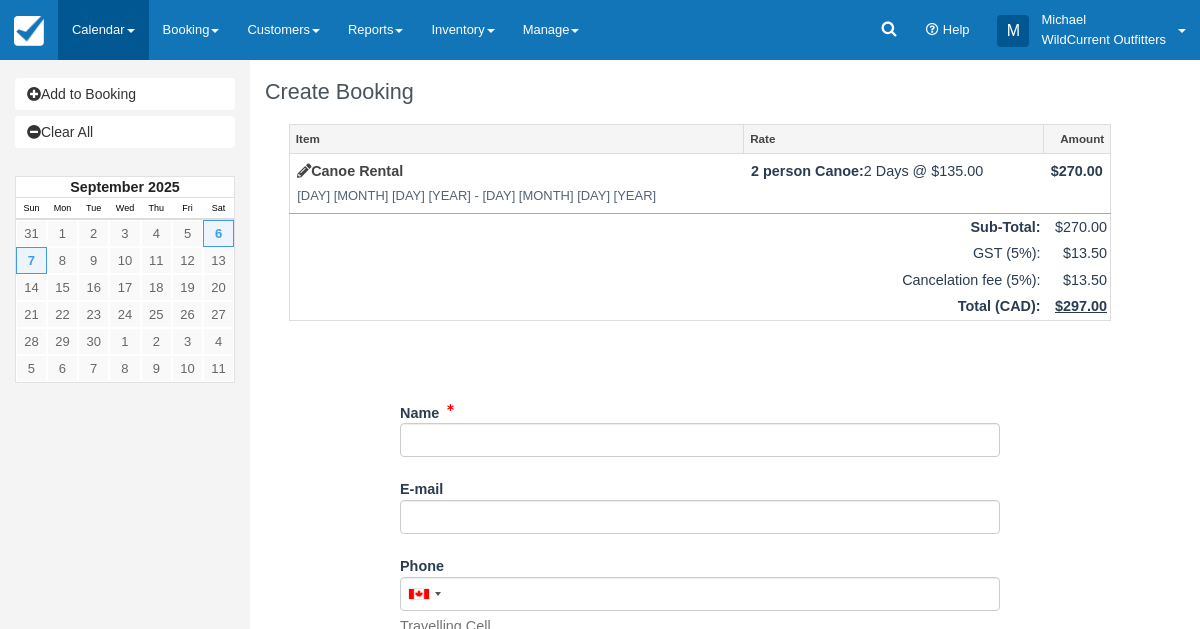 click on "Calendar" at bounding box center [103, 30] 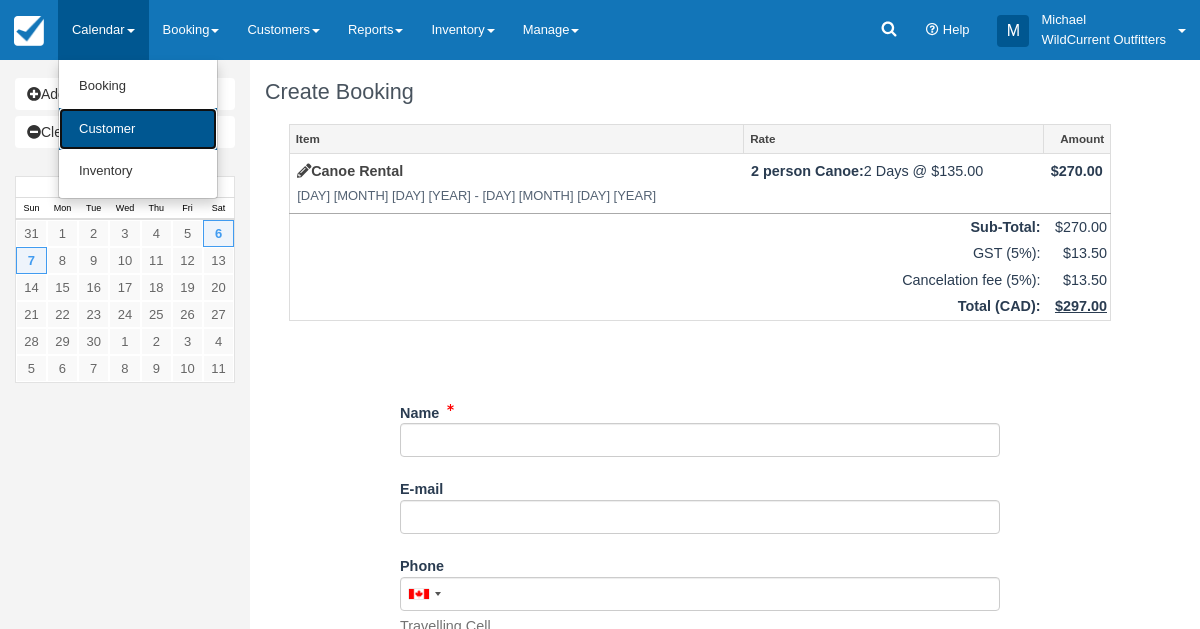 click on "Customer" at bounding box center (138, 129) 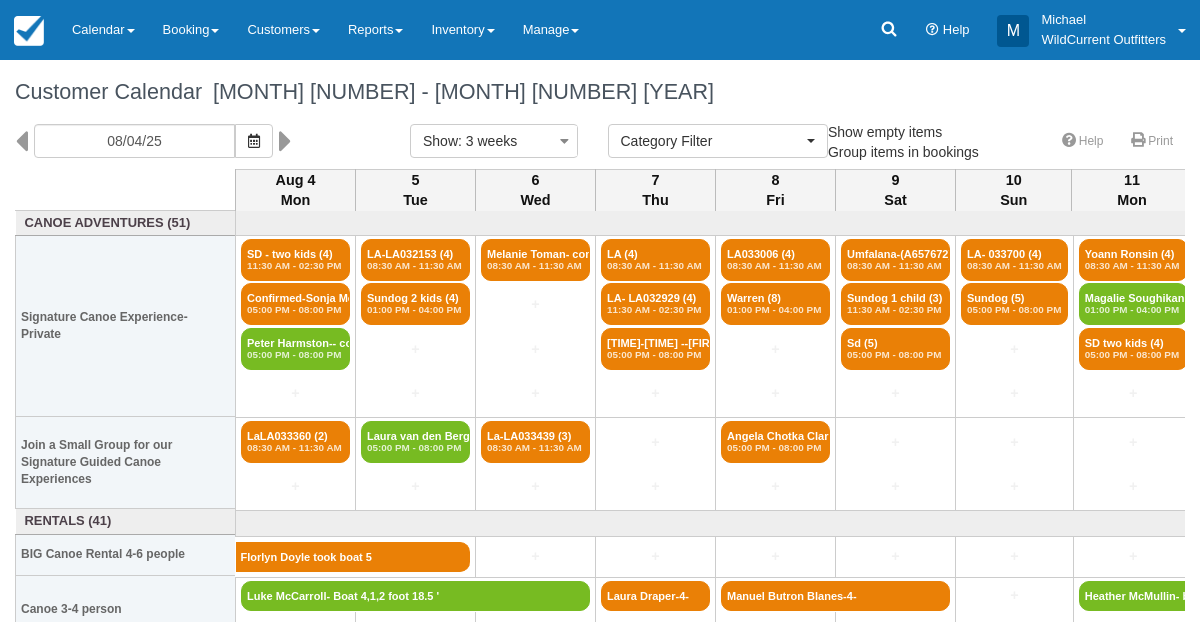 select 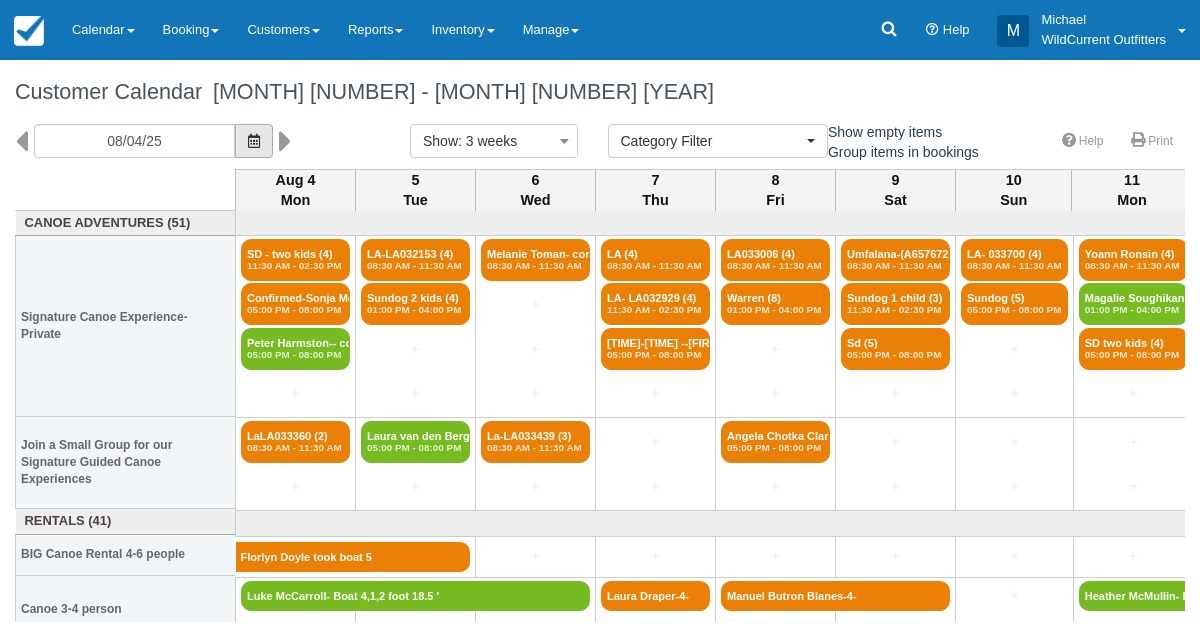 click at bounding box center [254, 141] 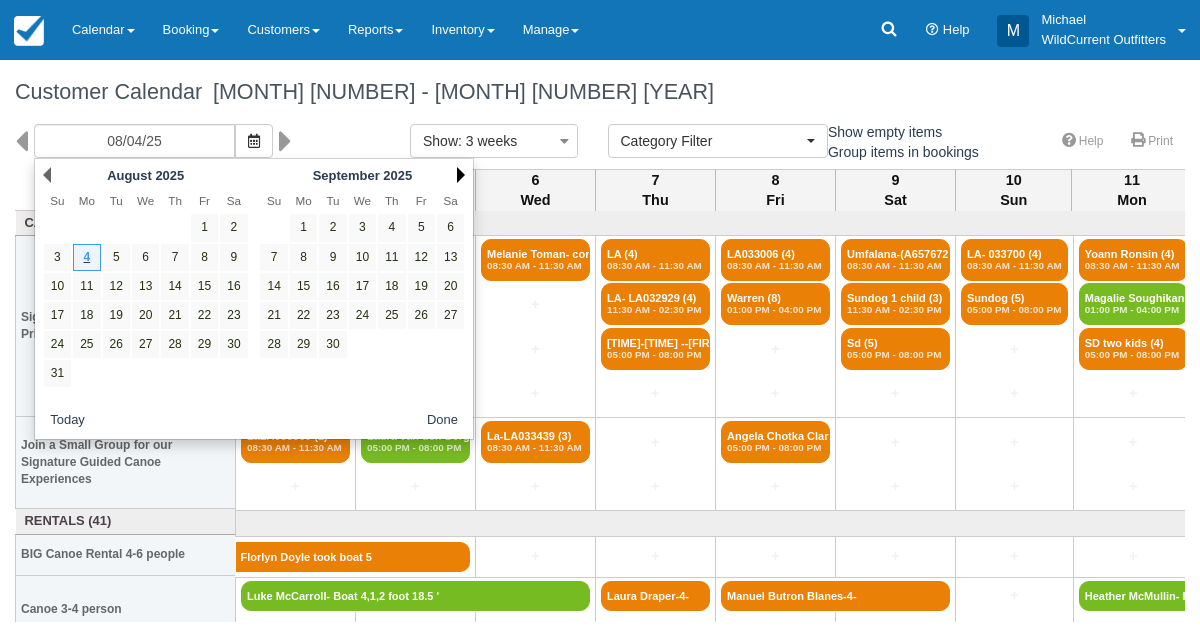 click on "Next" at bounding box center [461, 175] 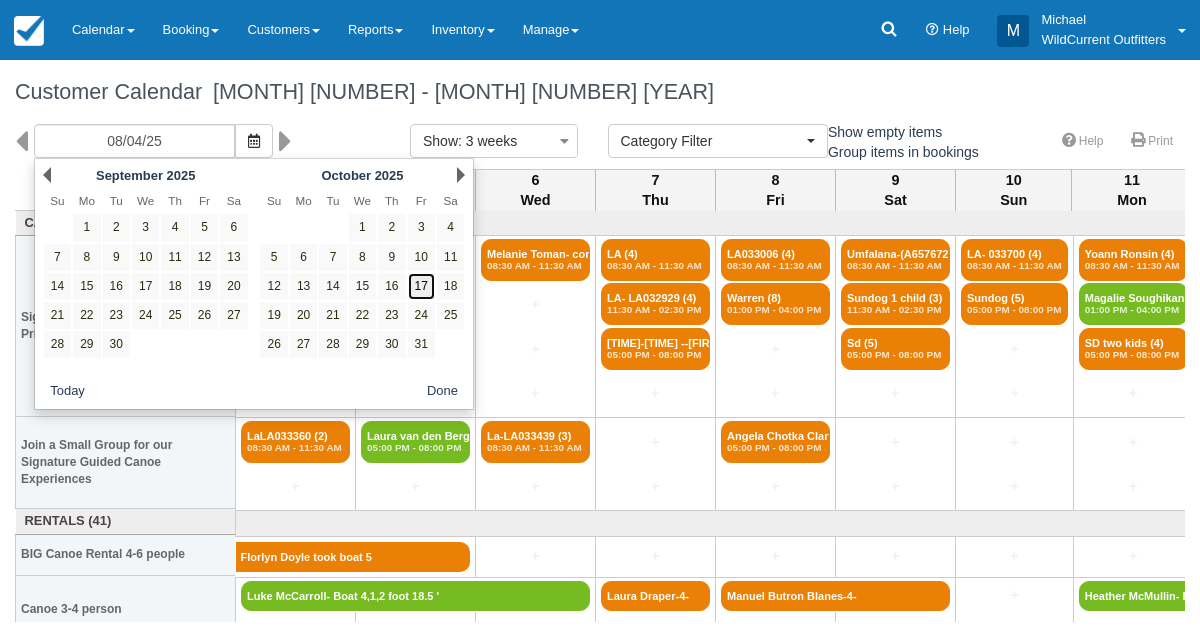 click on "17" at bounding box center [421, 286] 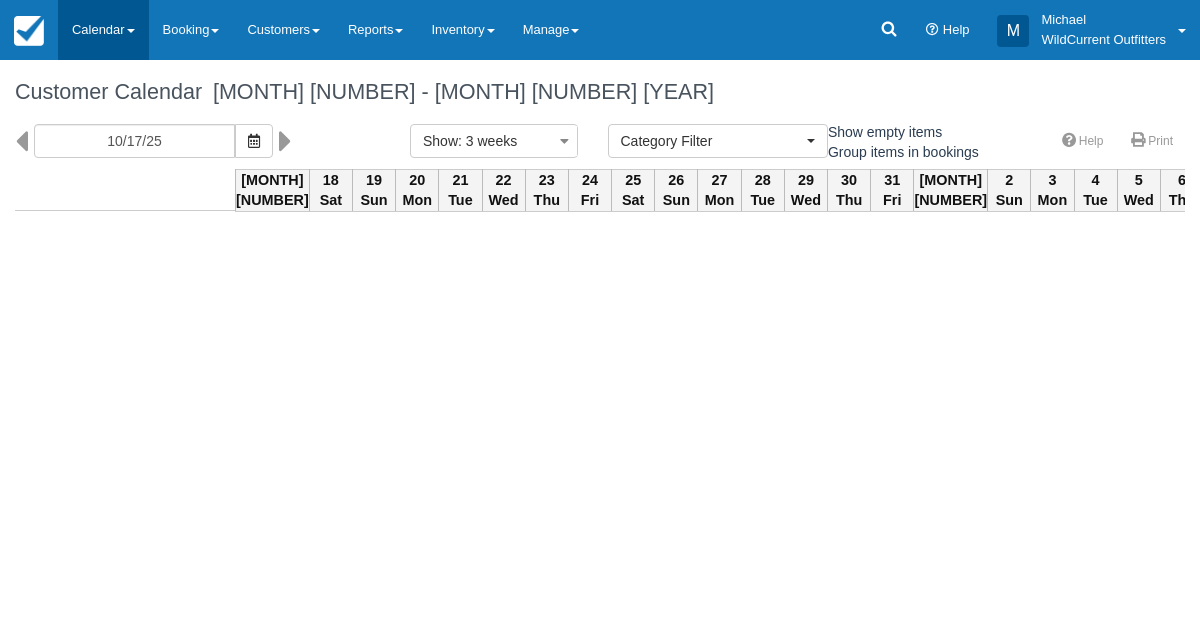click on "Calendar" at bounding box center (103, 30) 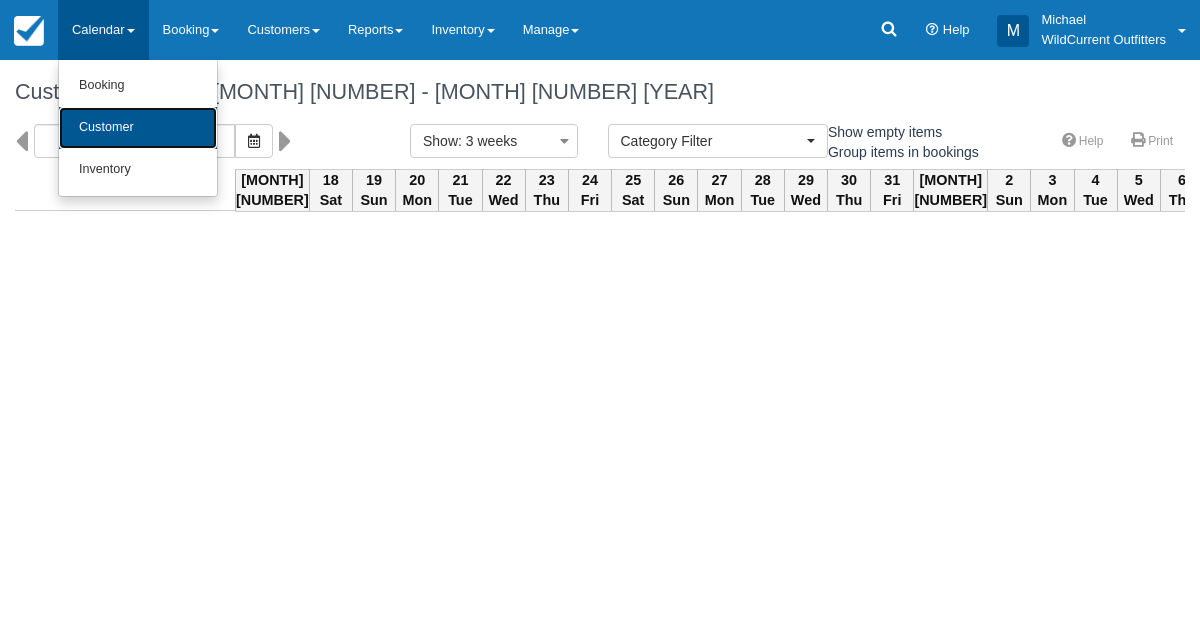click on "Customer" at bounding box center (138, 128) 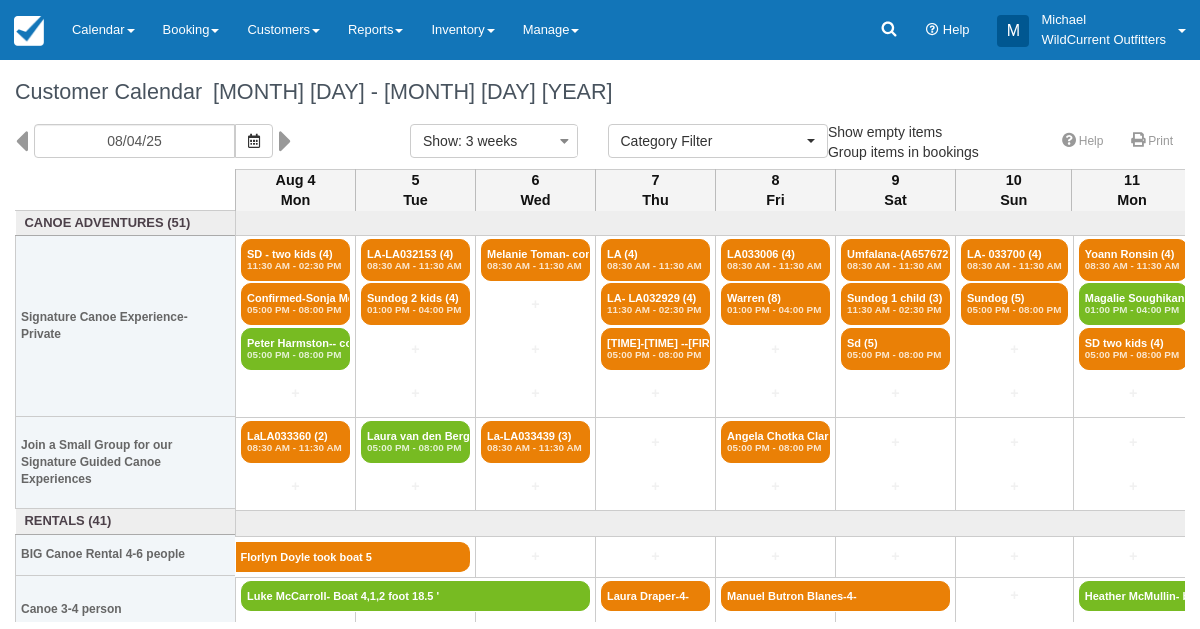 select 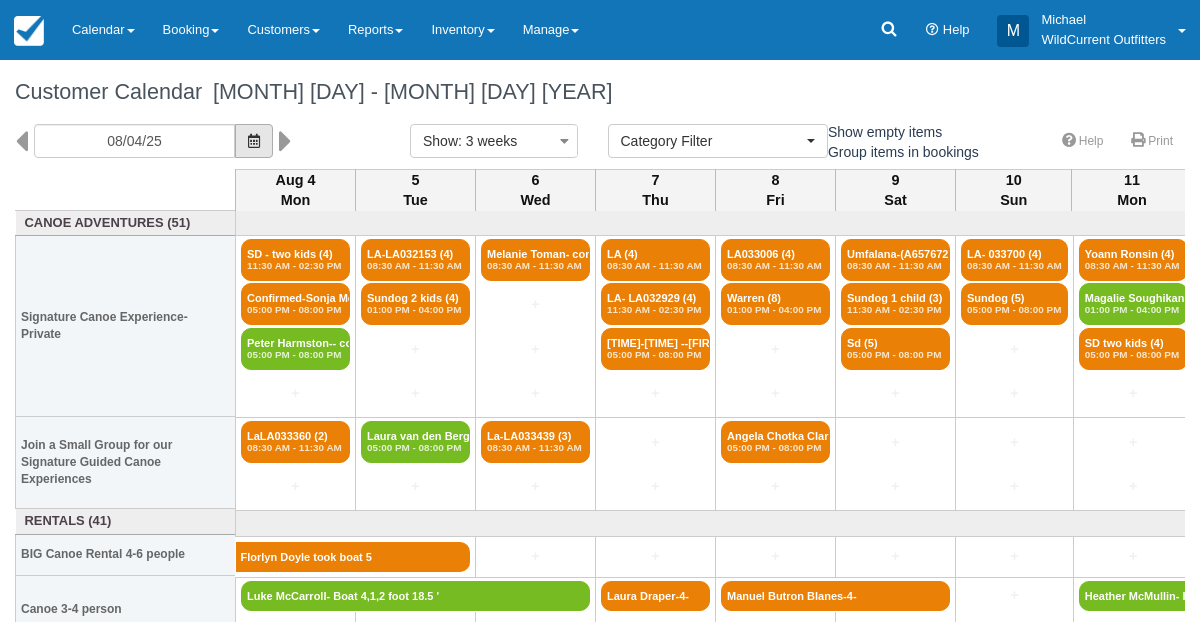 click at bounding box center (254, 141) 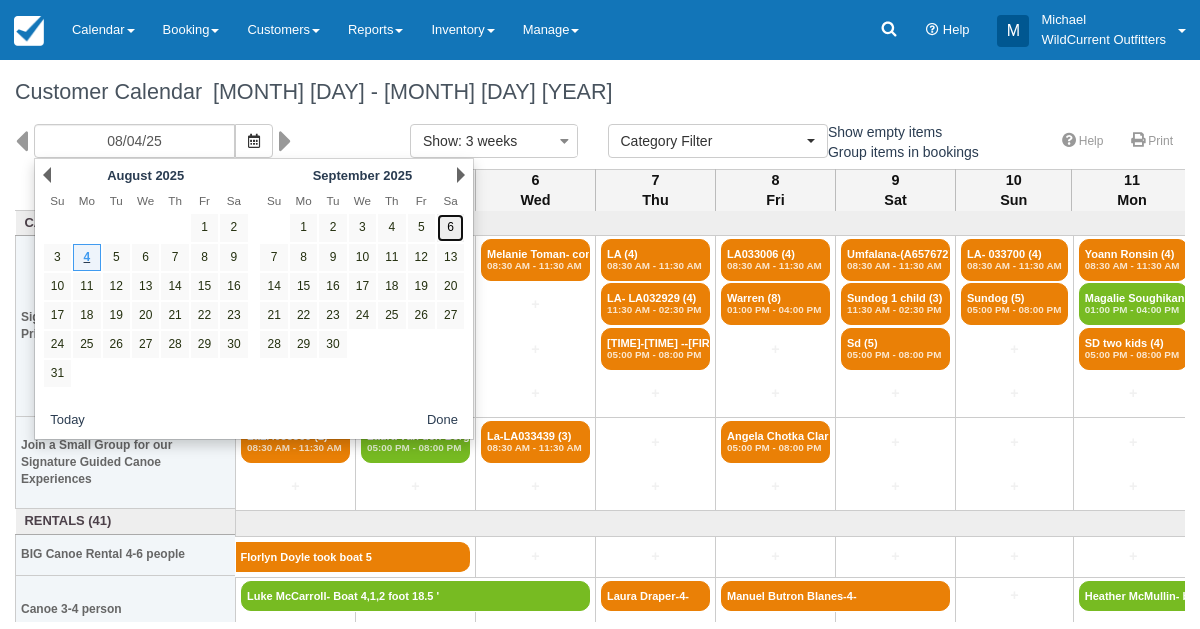 click on "6" at bounding box center [450, 227] 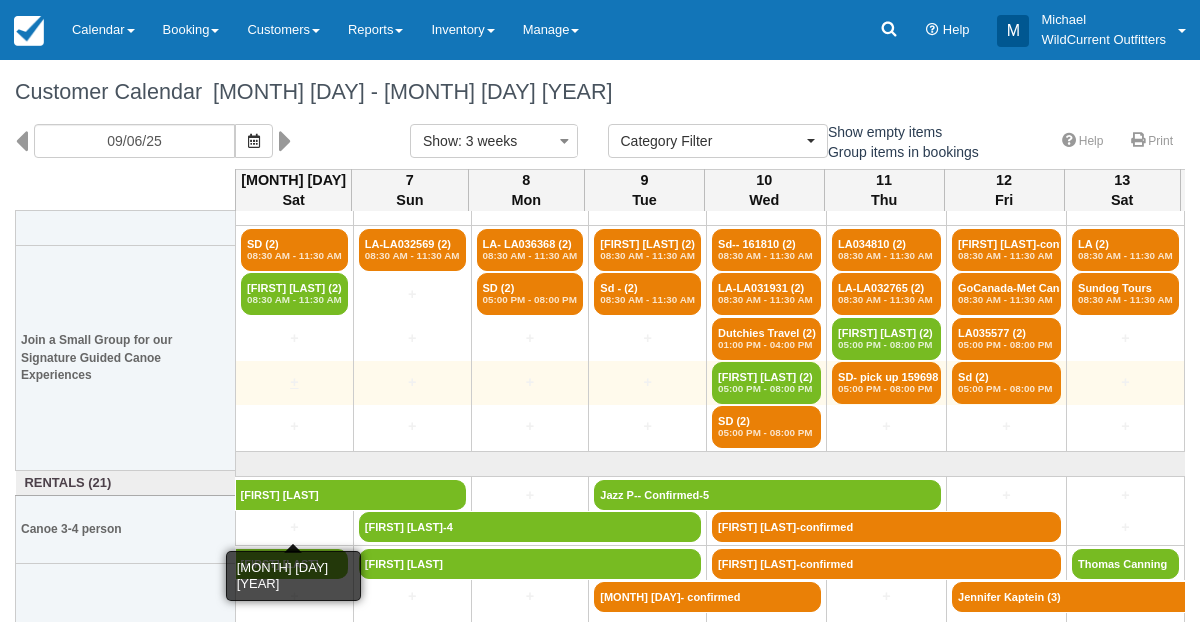 scroll, scrollTop: 268, scrollLeft: 0, axis: vertical 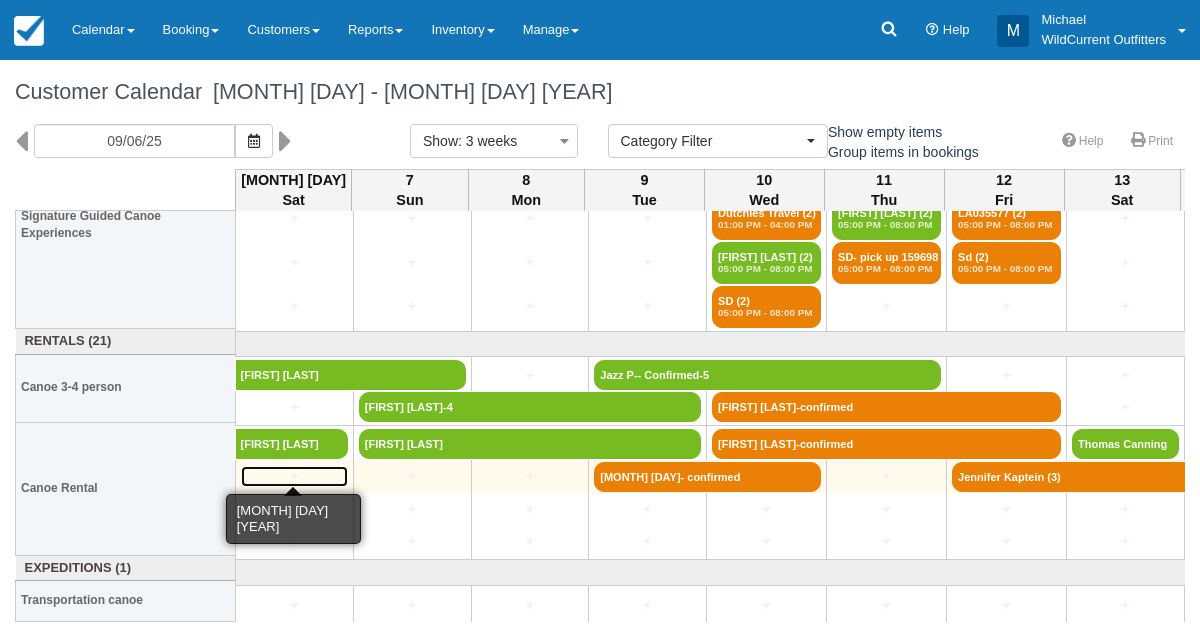 click on "+" at bounding box center [294, 476] 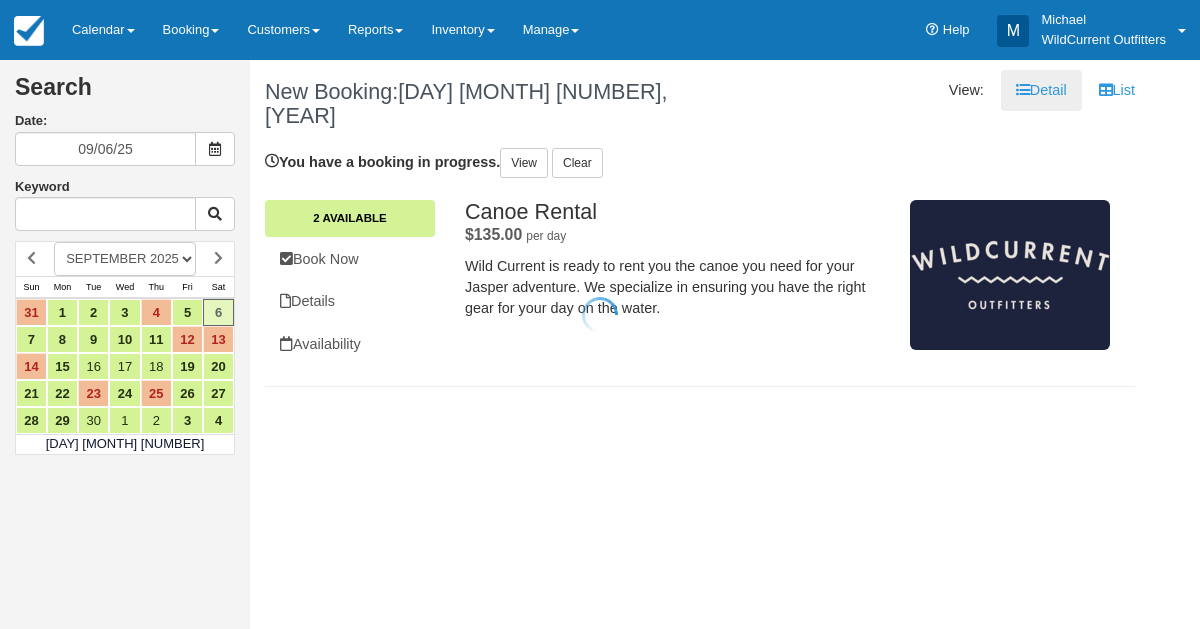 scroll, scrollTop: 0, scrollLeft: 0, axis: both 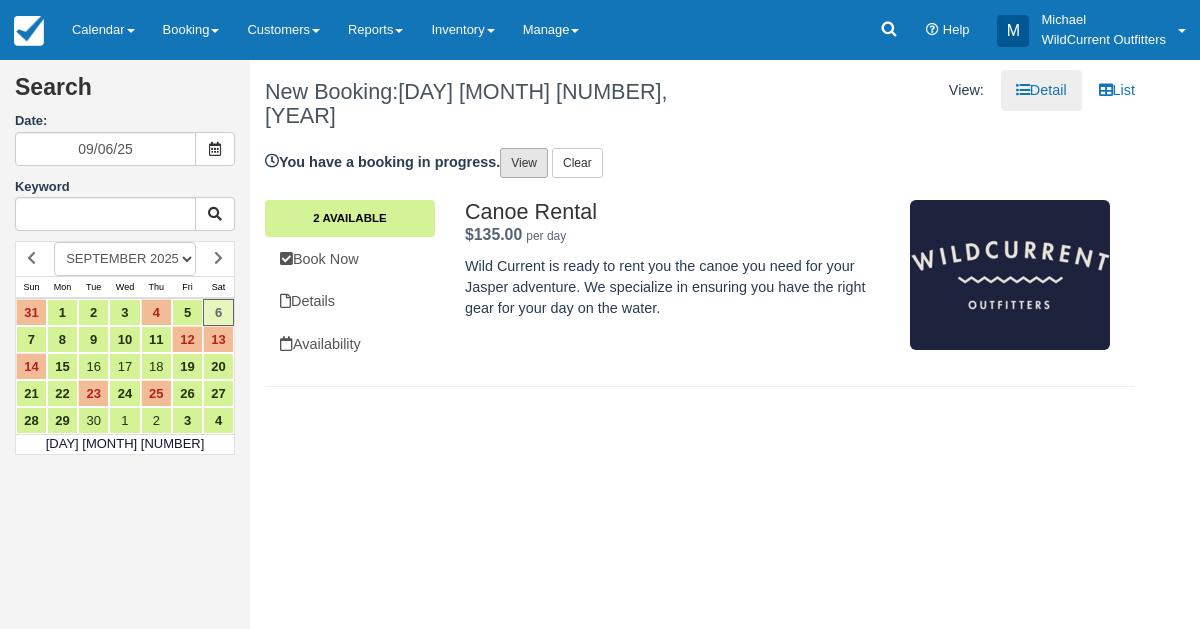 click on "View" at bounding box center (524, 163) 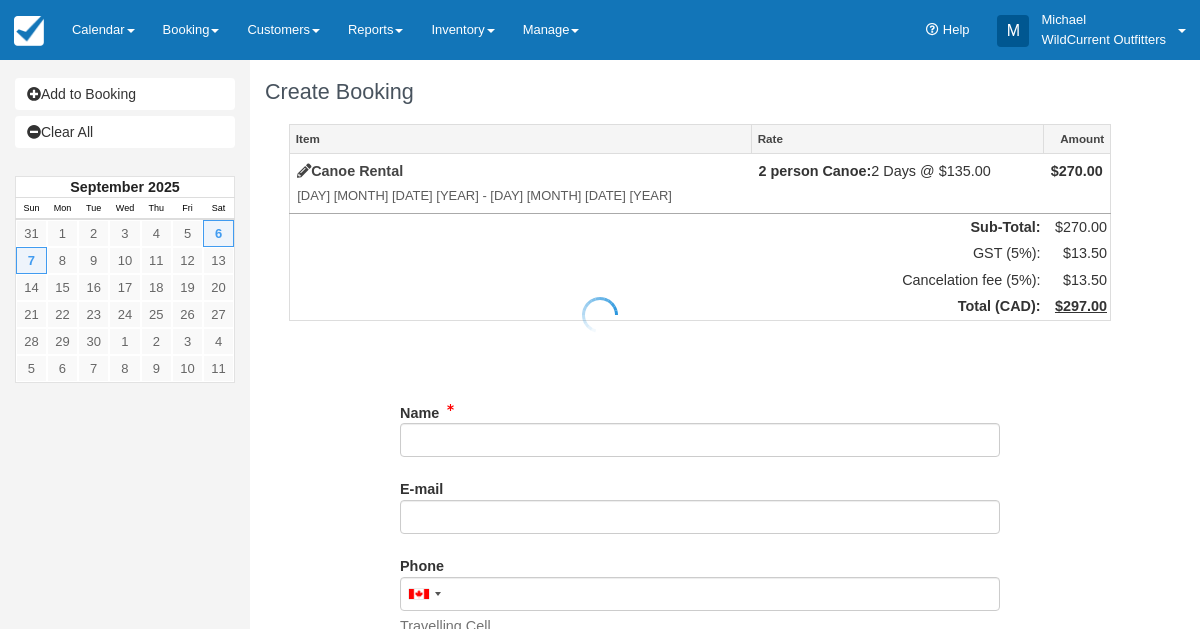 scroll, scrollTop: 0, scrollLeft: 0, axis: both 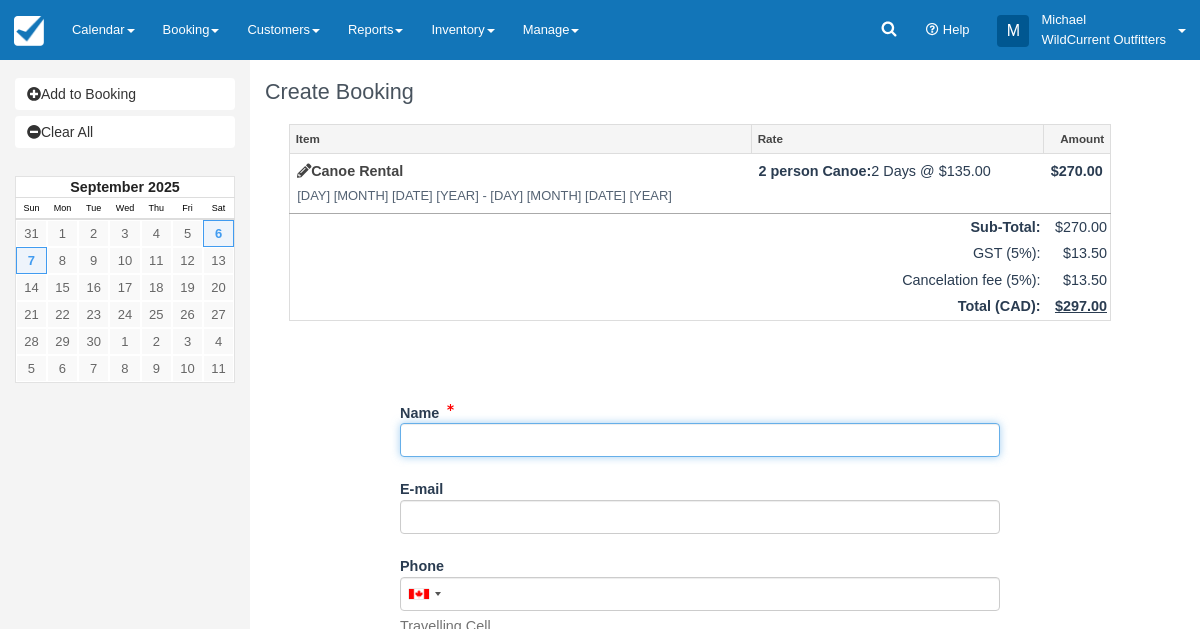 click on "Name" at bounding box center (700, 440) 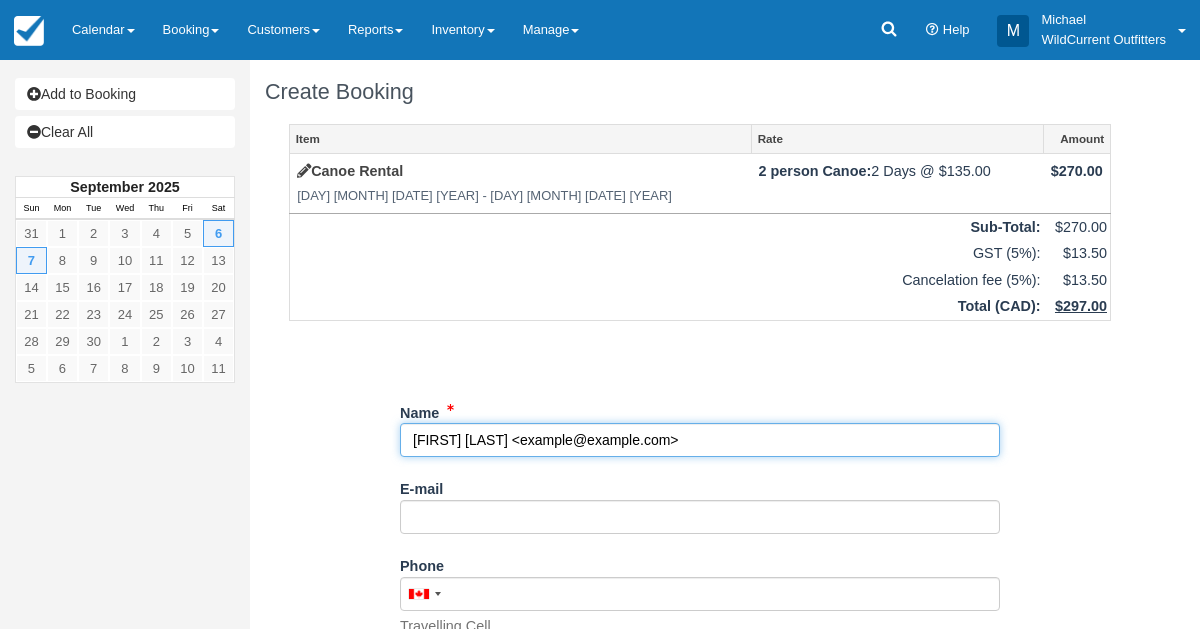 drag, startPoint x: 502, startPoint y: 441, endPoint x: 643, endPoint y: 451, distance: 141.35417 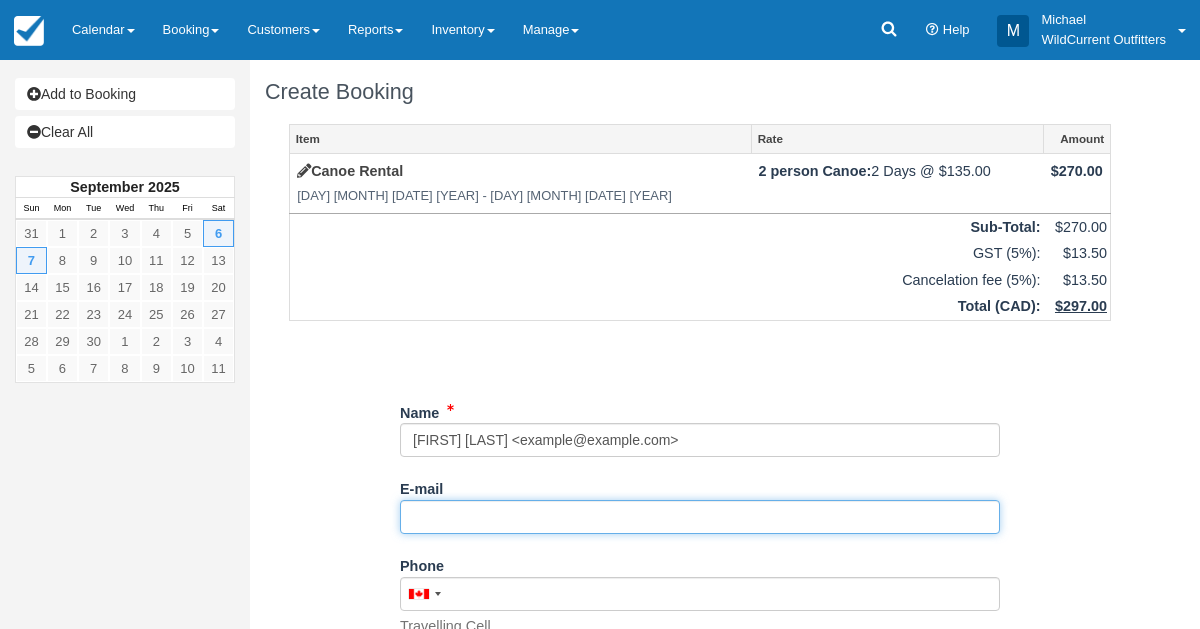 click on "E-mail" at bounding box center [700, 517] 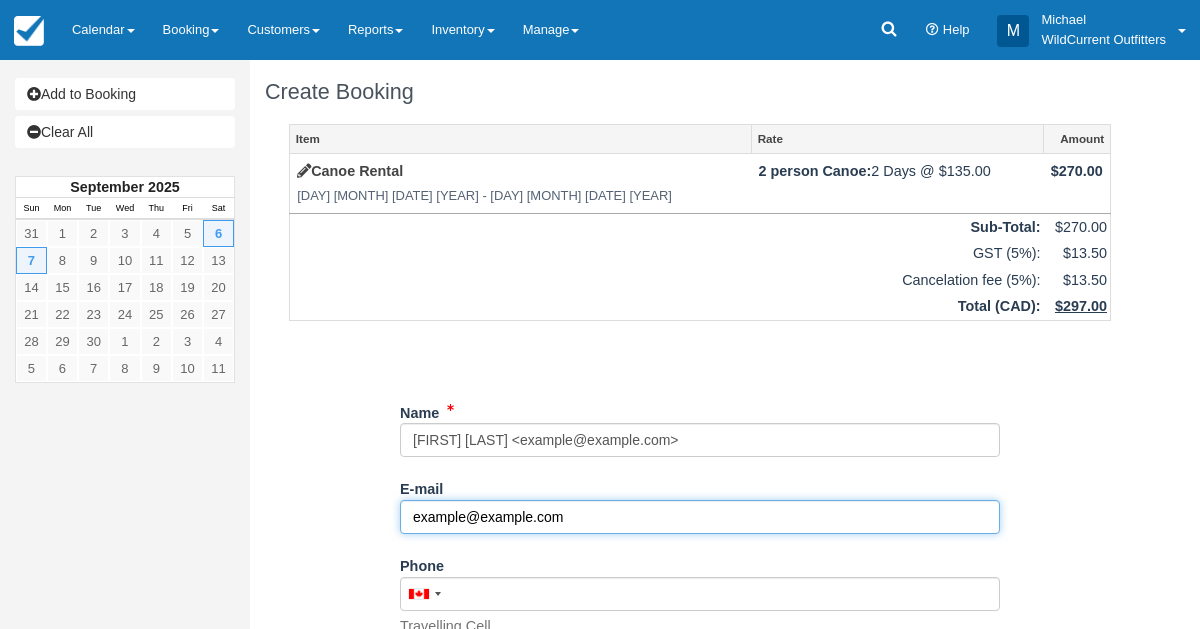 type on "[EMAIL]" 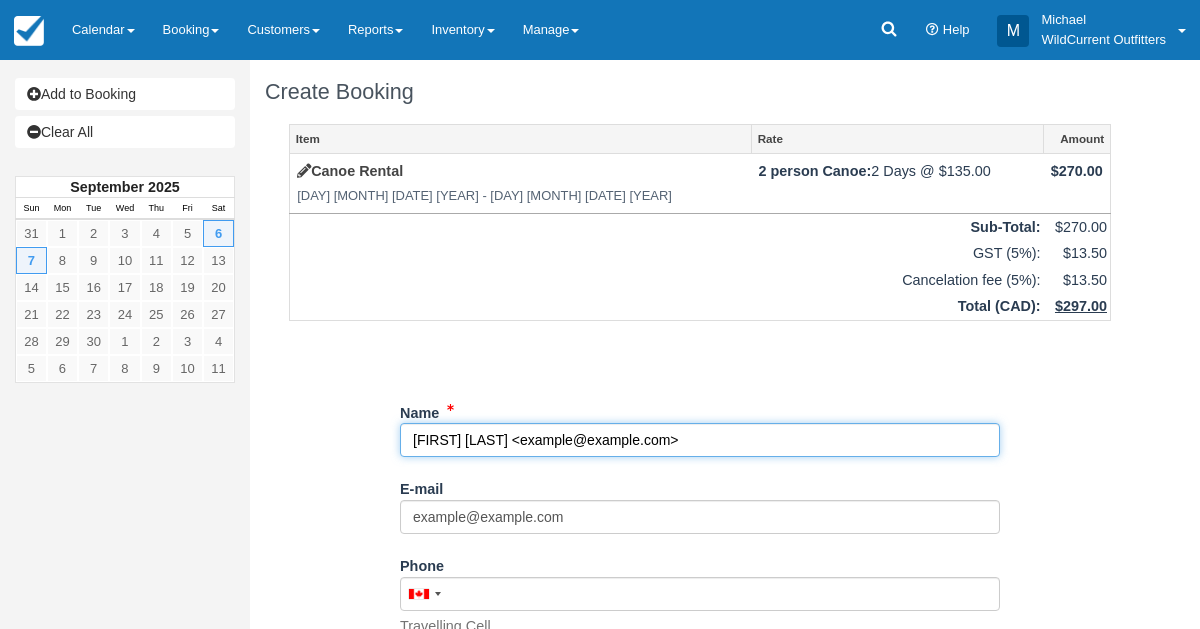 drag, startPoint x: 627, startPoint y: 440, endPoint x: 495, endPoint y: 440, distance: 132 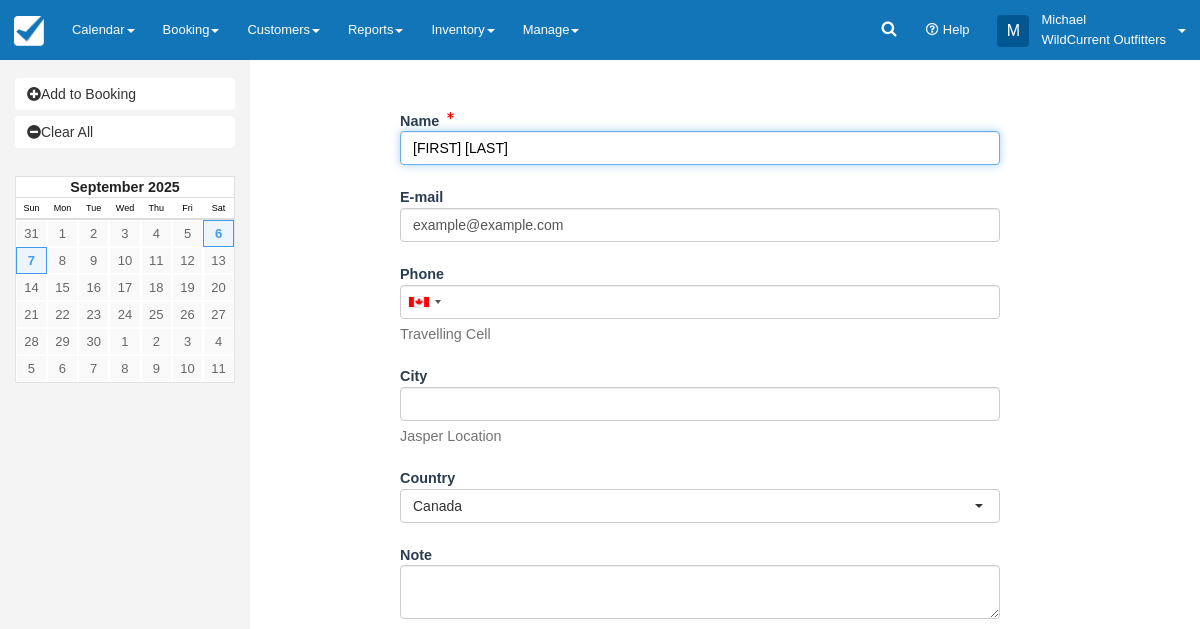 scroll, scrollTop: 390, scrollLeft: 0, axis: vertical 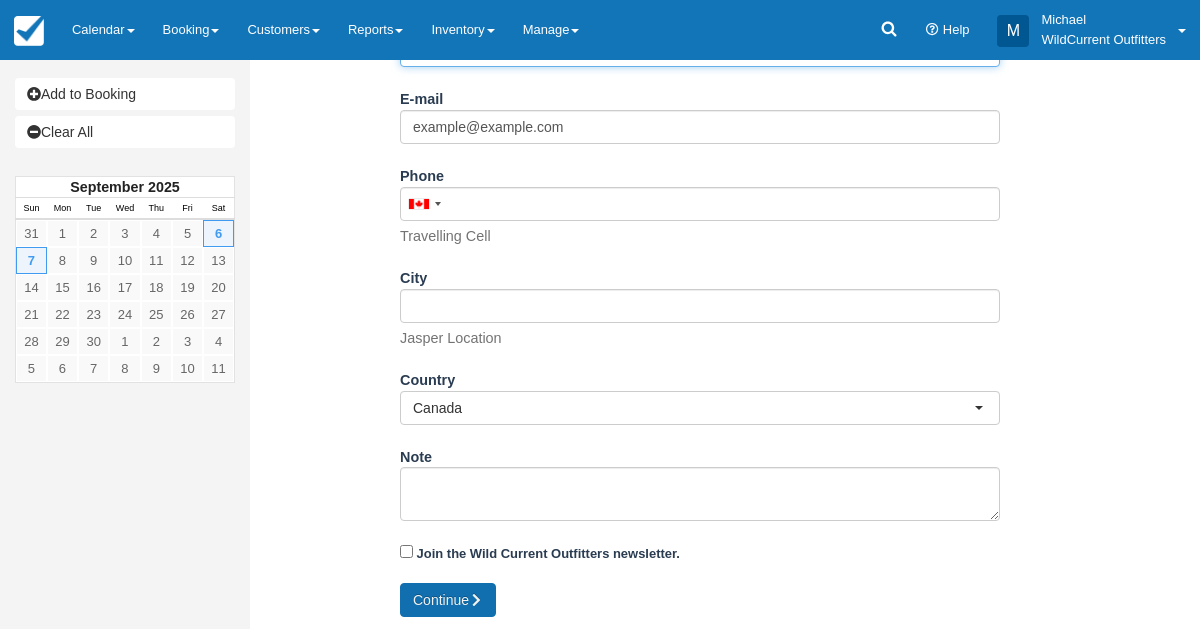 type on "[FIRST] [LAST]" 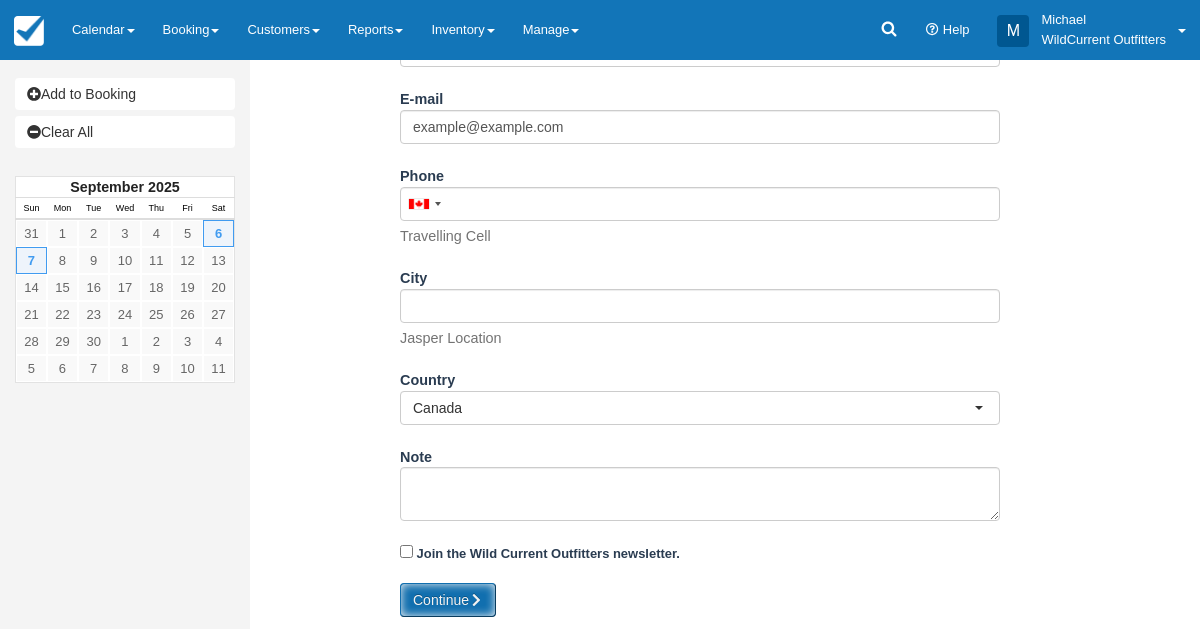 click on "Continue" at bounding box center (448, 600) 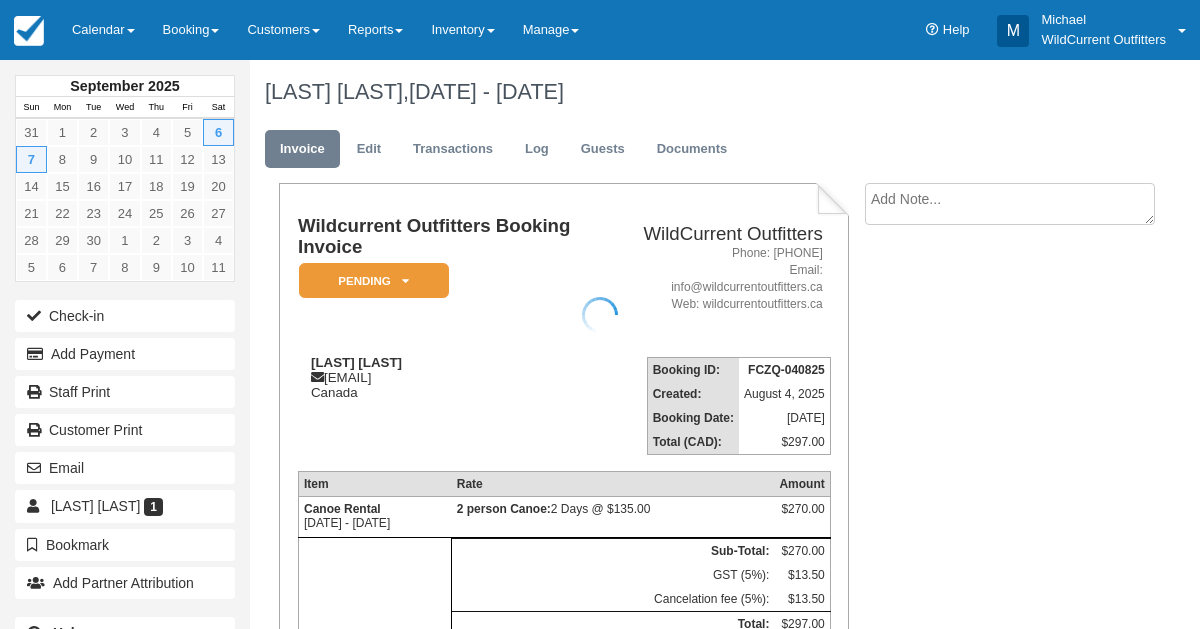 scroll, scrollTop: 0, scrollLeft: 0, axis: both 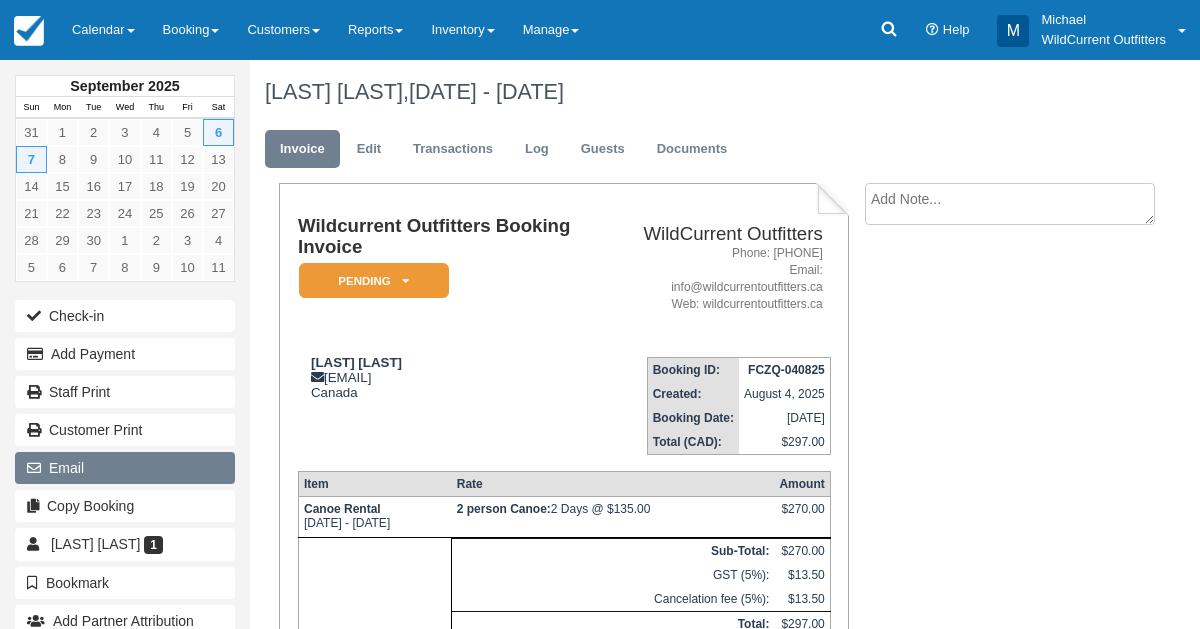 click on "Email" at bounding box center (125, 468) 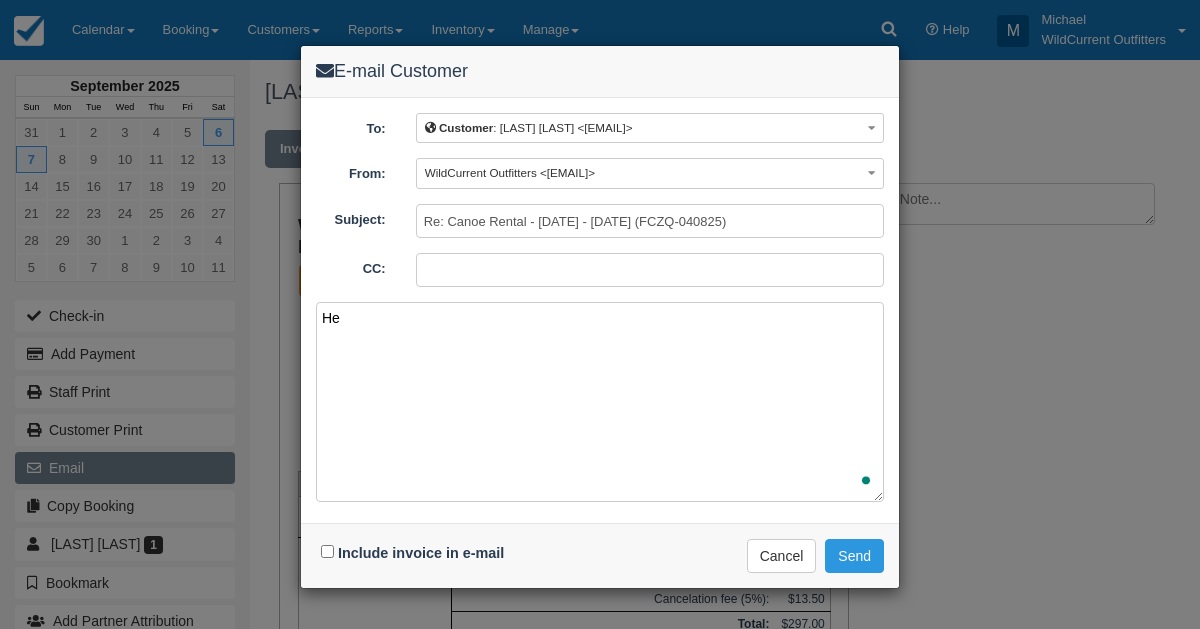 type on "Her" 